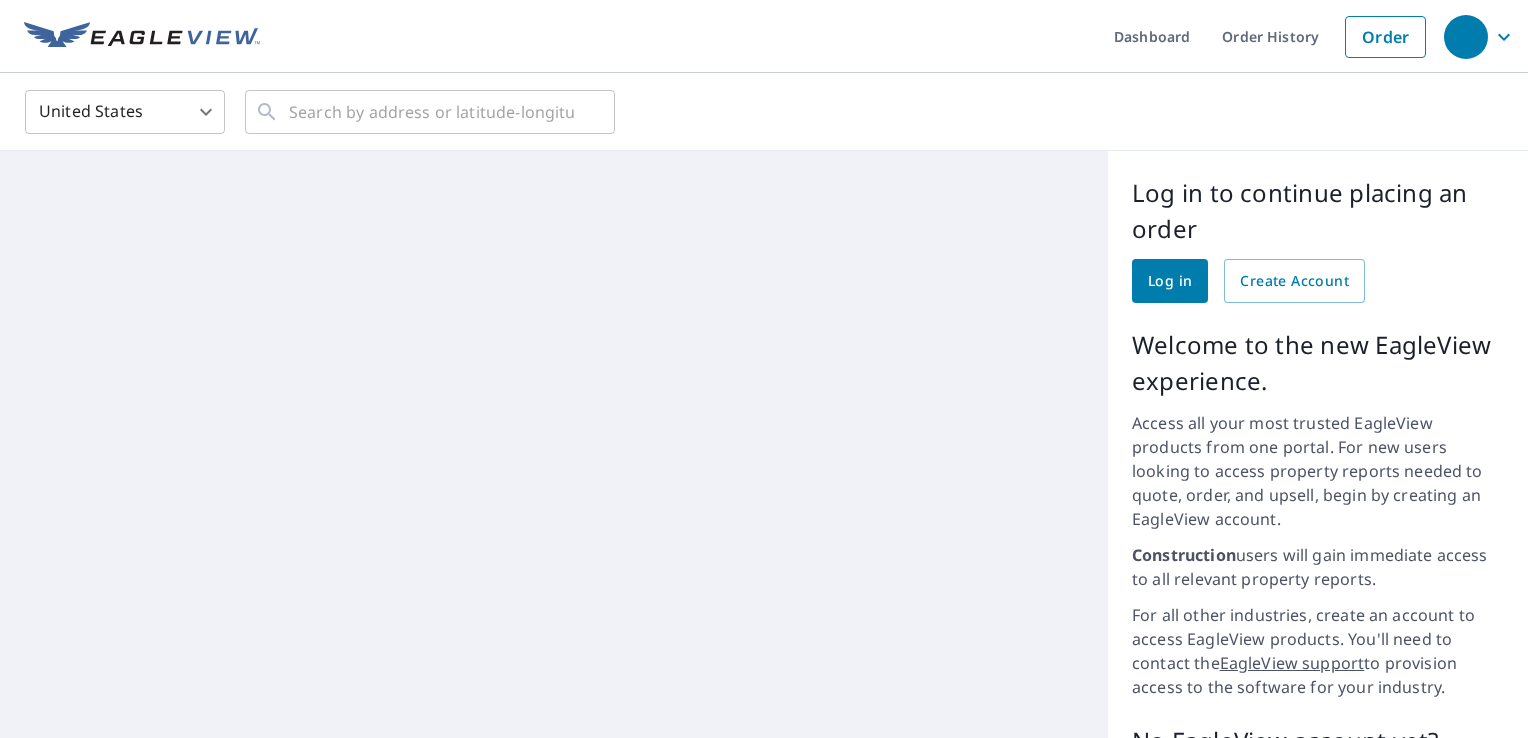 scroll, scrollTop: 0, scrollLeft: 0, axis: both 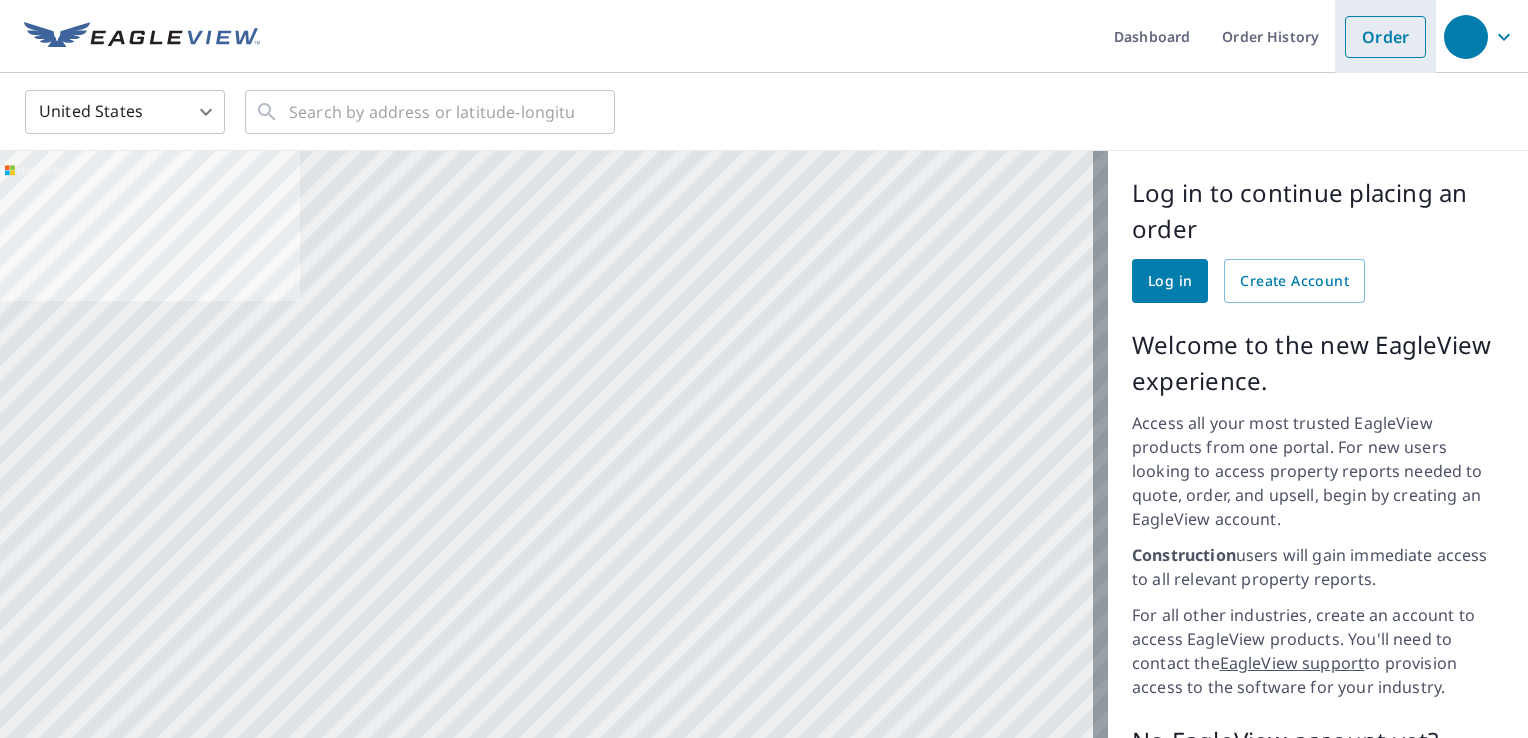 click on "Order" at bounding box center [1385, 37] 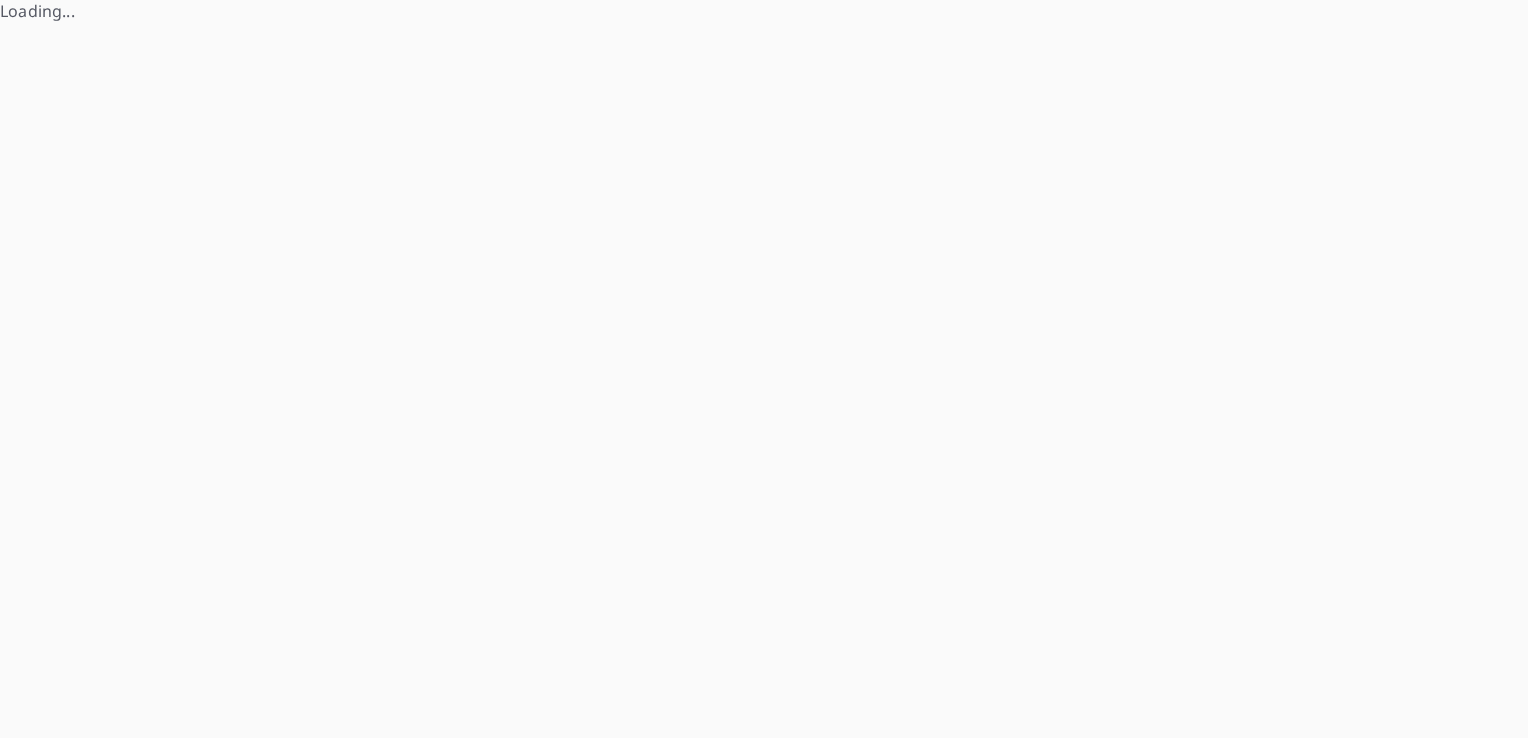 scroll, scrollTop: 0, scrollLeft: 0, axis: both 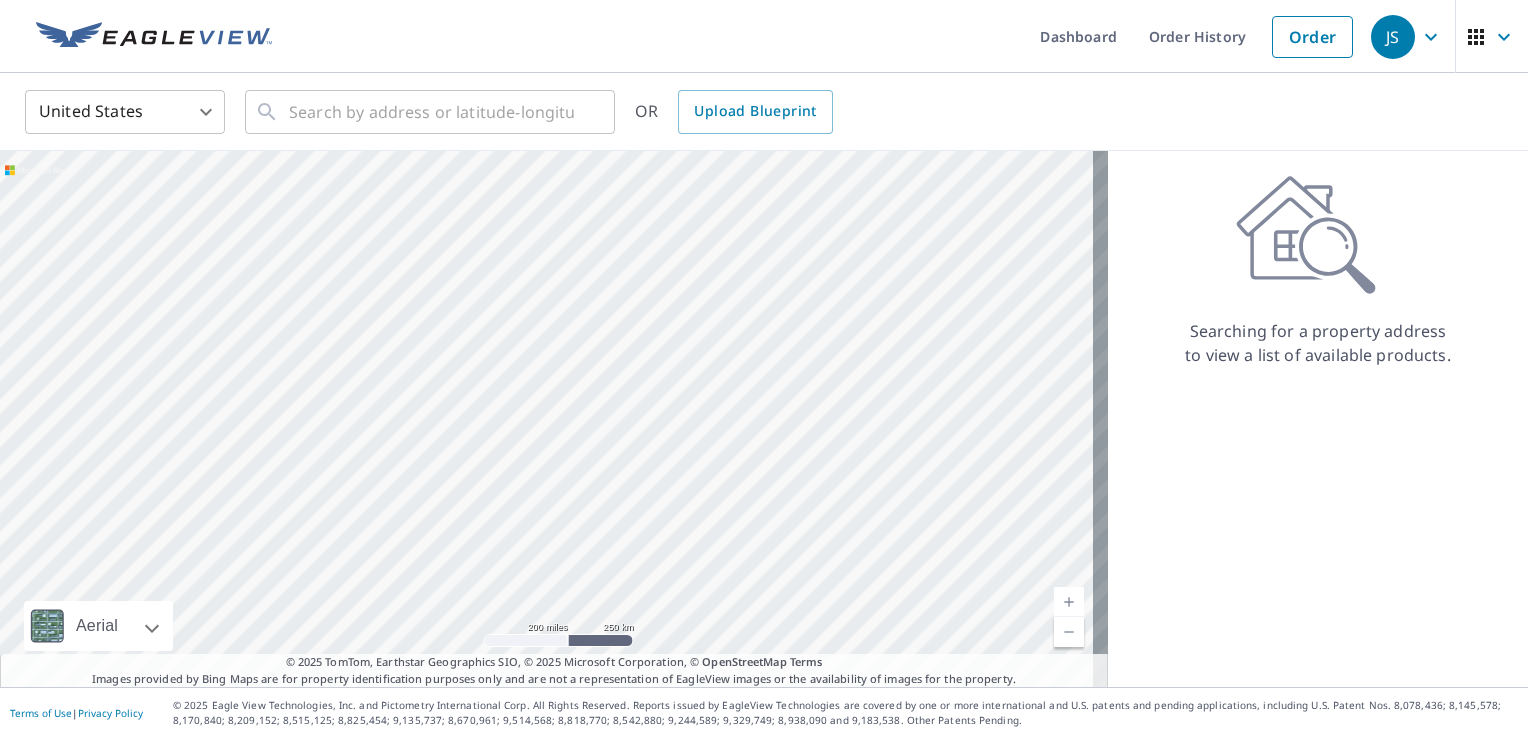 click on "[CITY] [ZIP]" at bounding box center (764, 369) 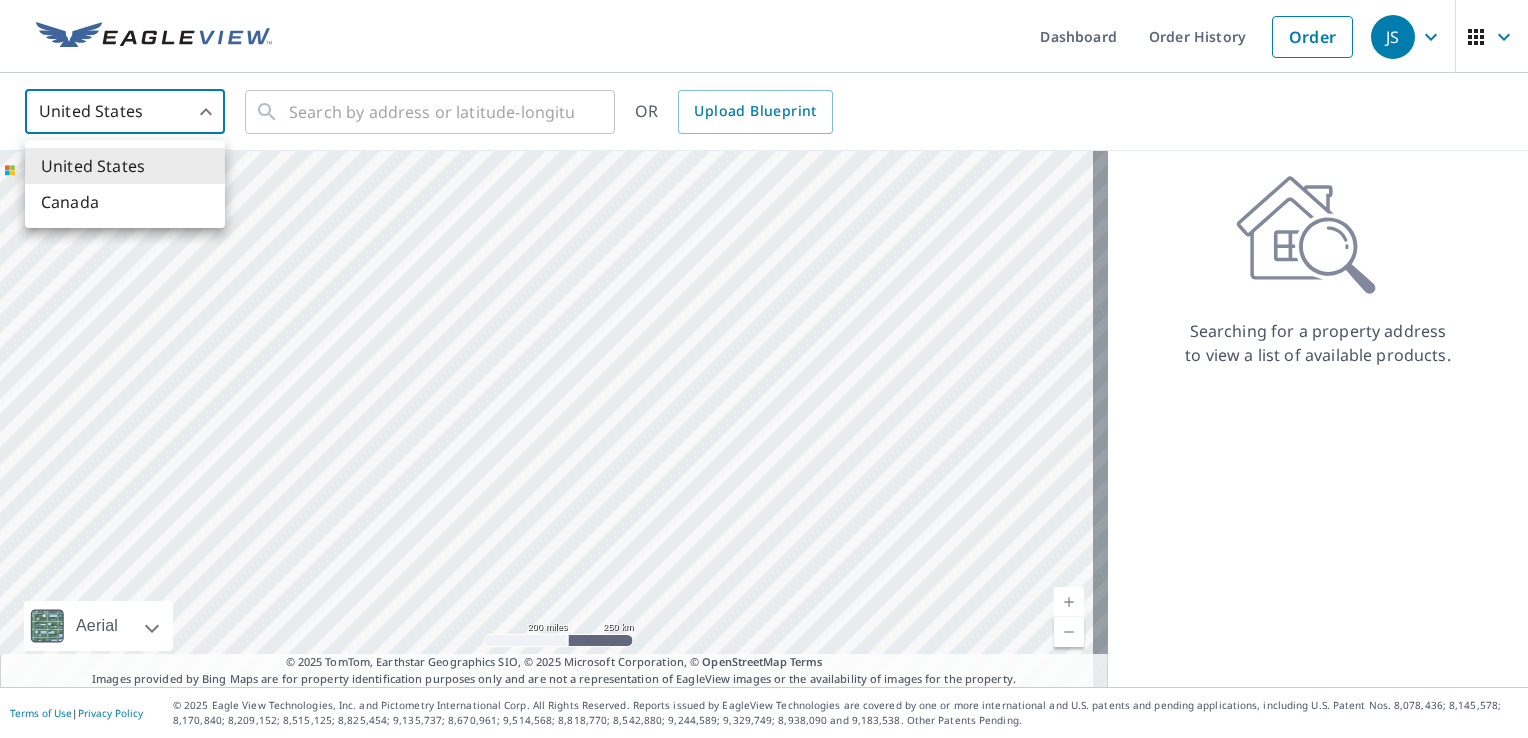 click on "United States" at bounding box center (125, 166) 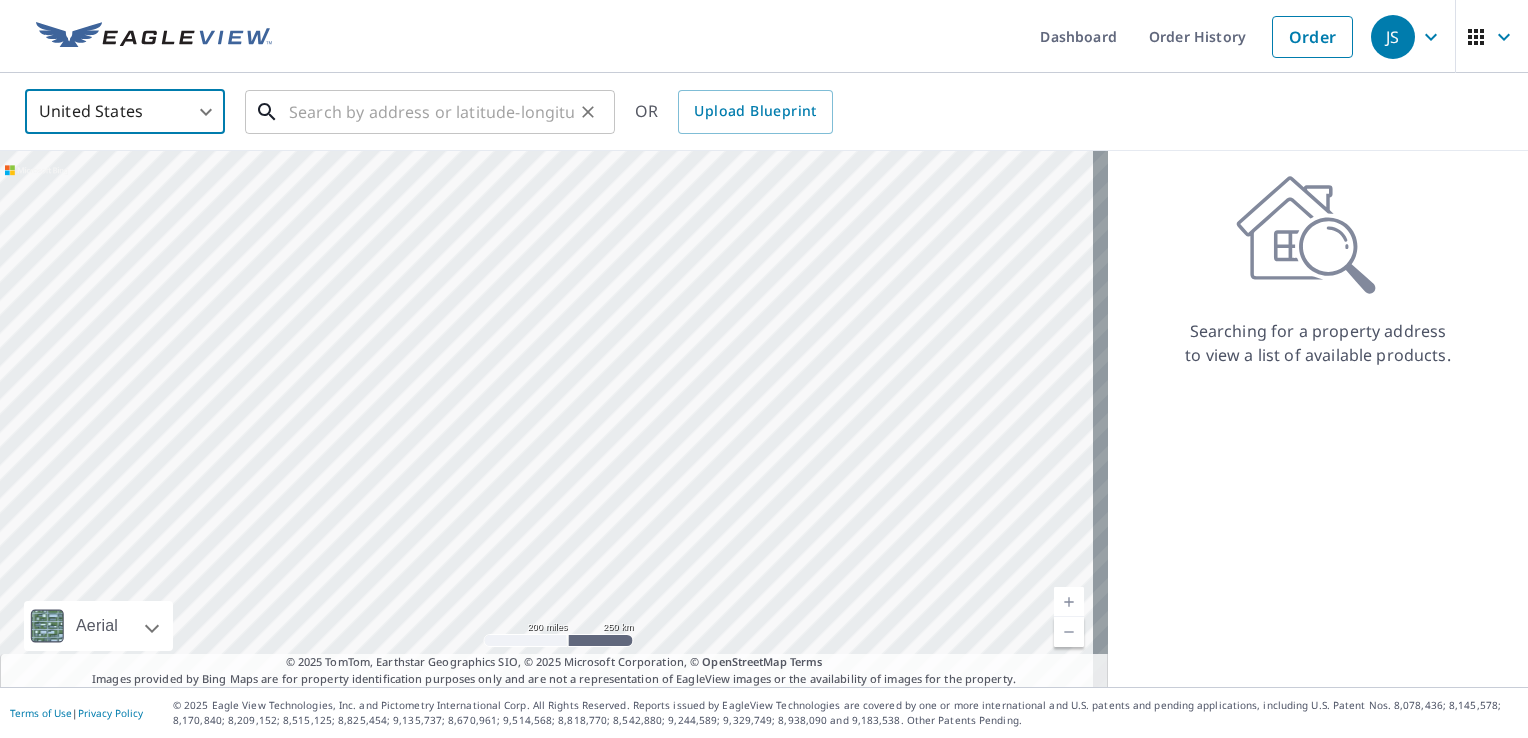 click at bounding box center (431, 112) 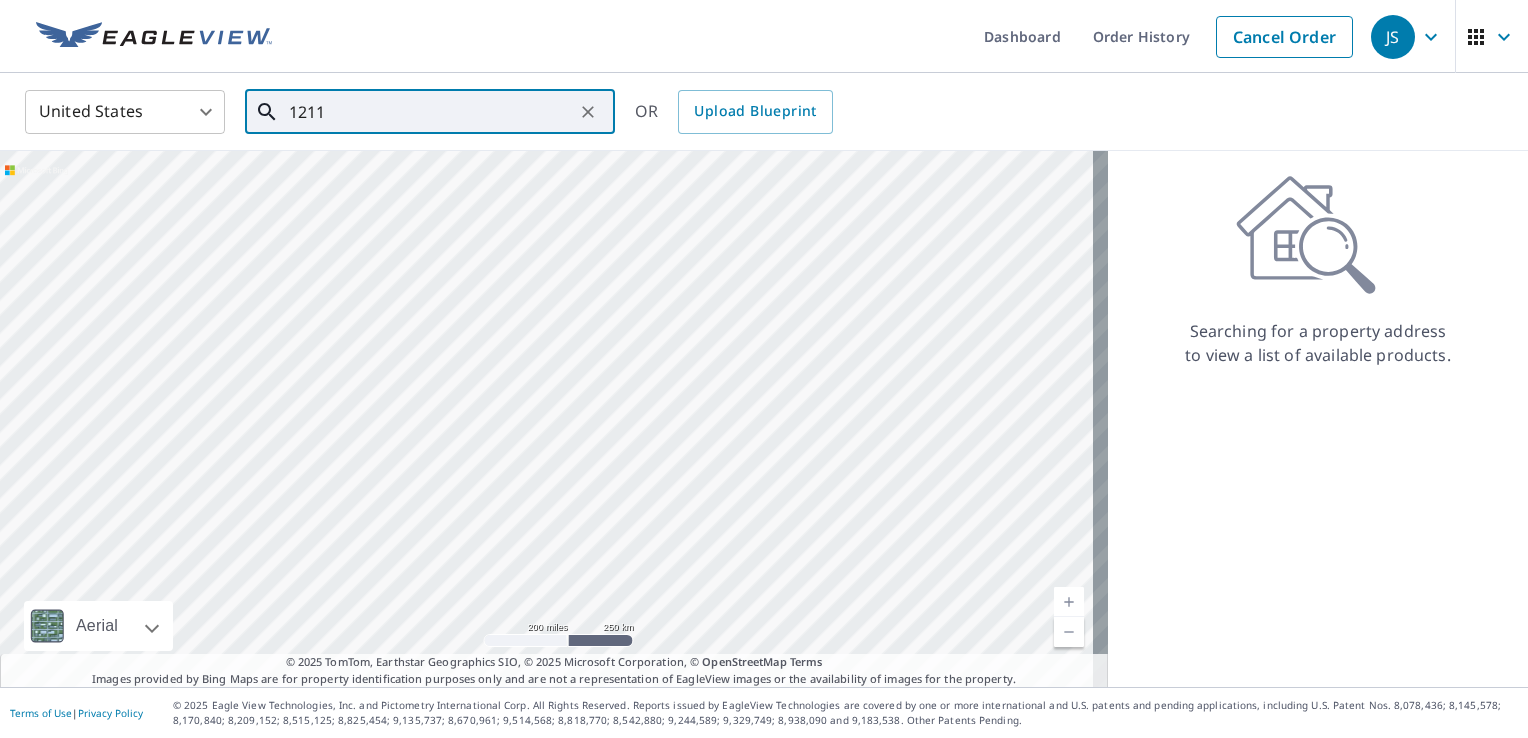 click on "[CITY] [ZIP]" at bounding box center [764, 369] 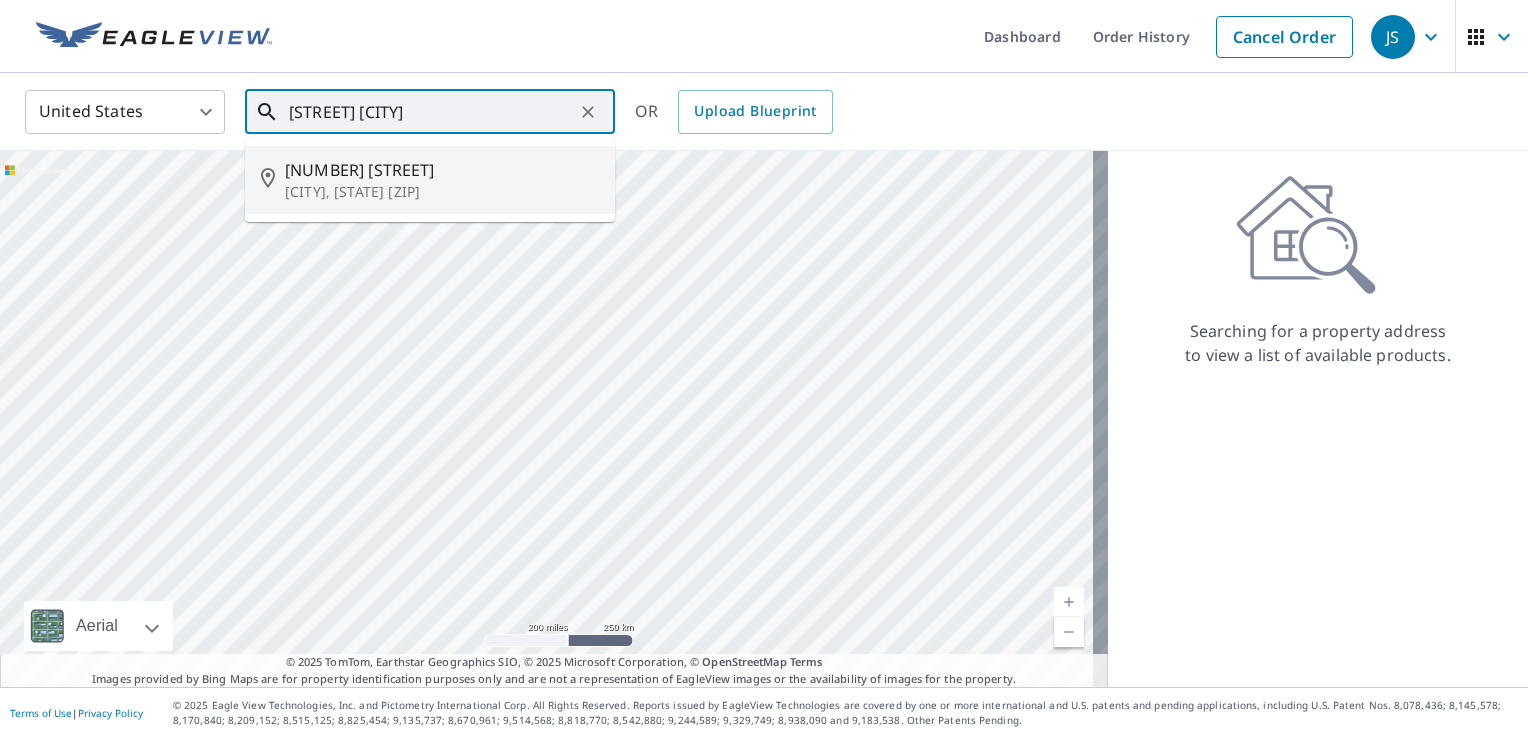 click on "[NUMBER] [STREET]" at bounding box center (442, 170) 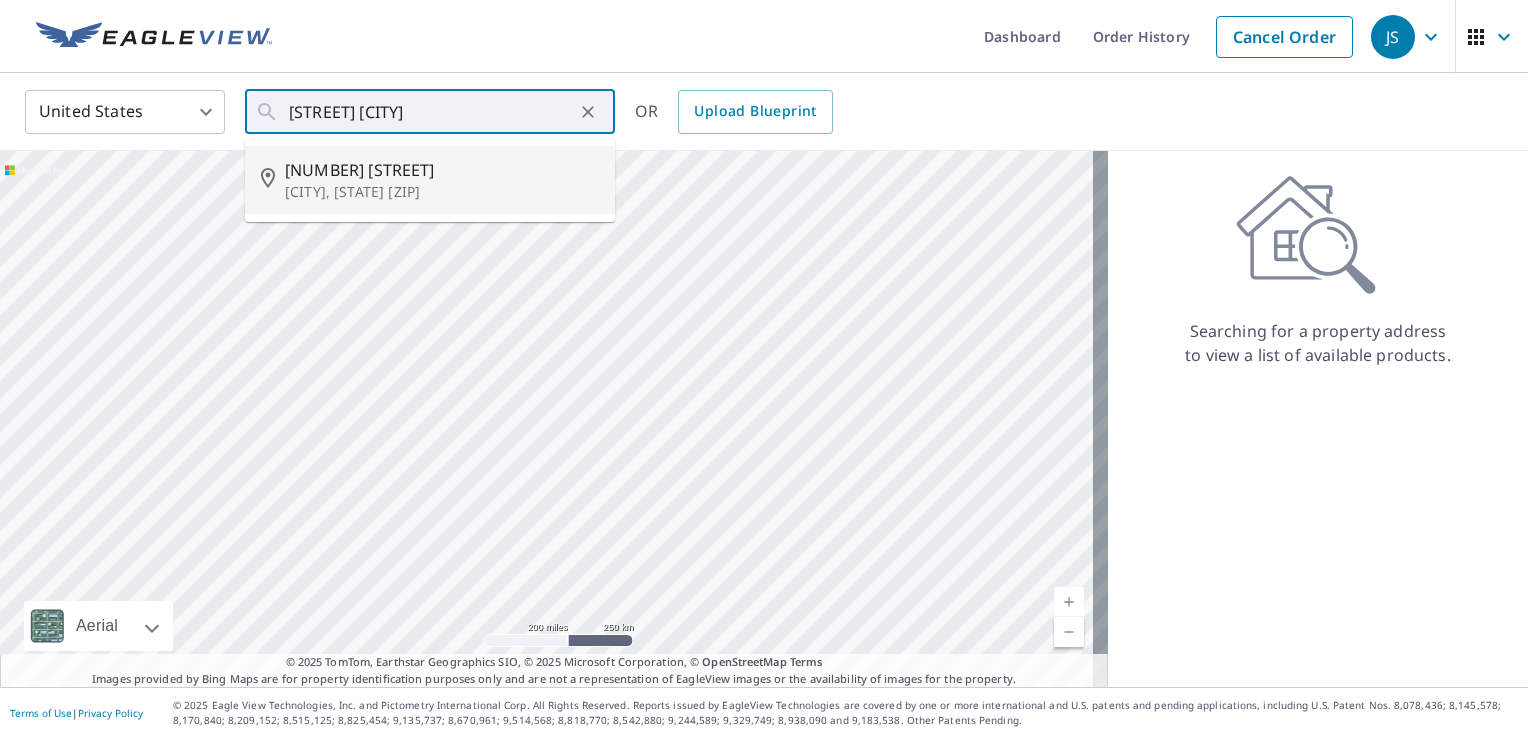 type on "[NUMBER] [STREET] [CITY], [STATE] [ZIP]" 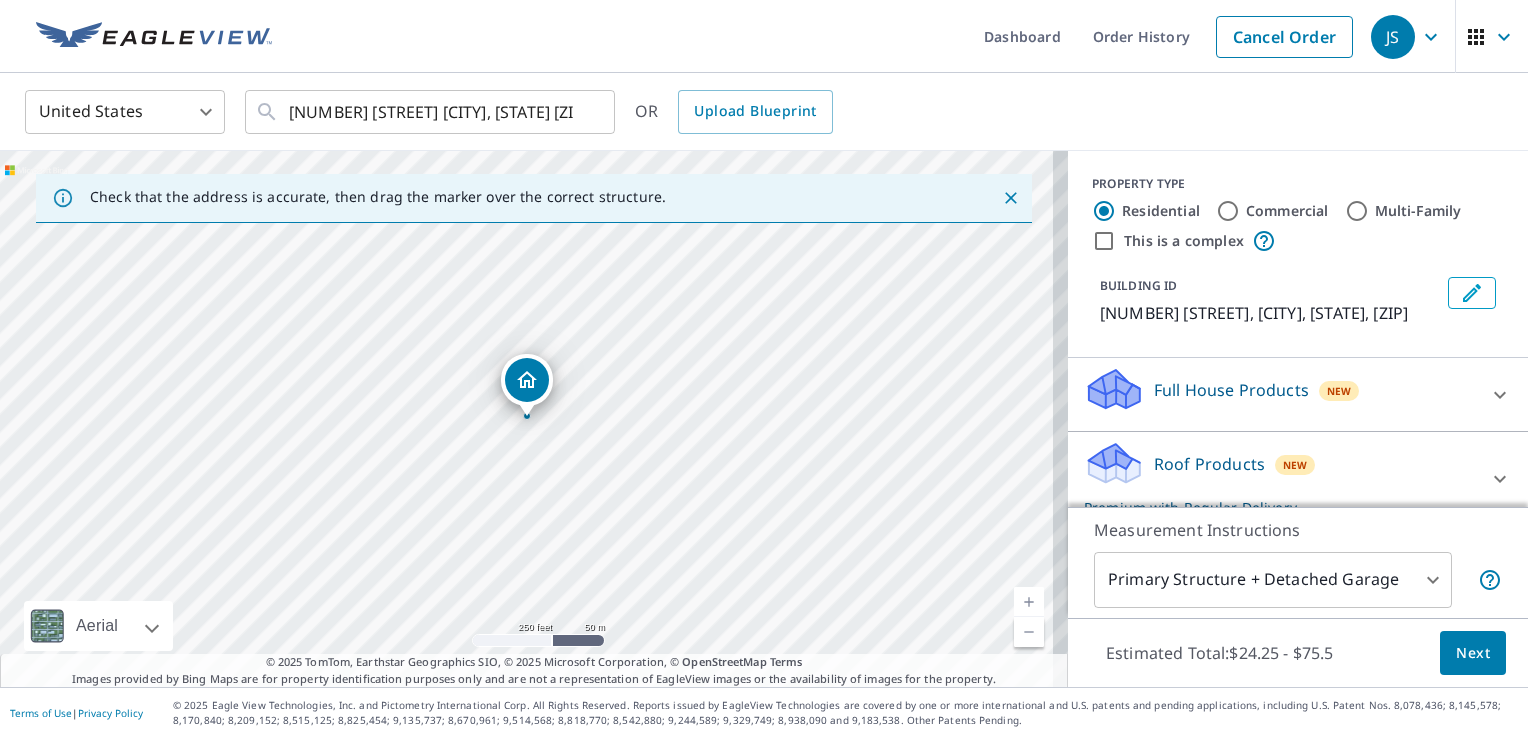 click at bounding box center [1029, 602] 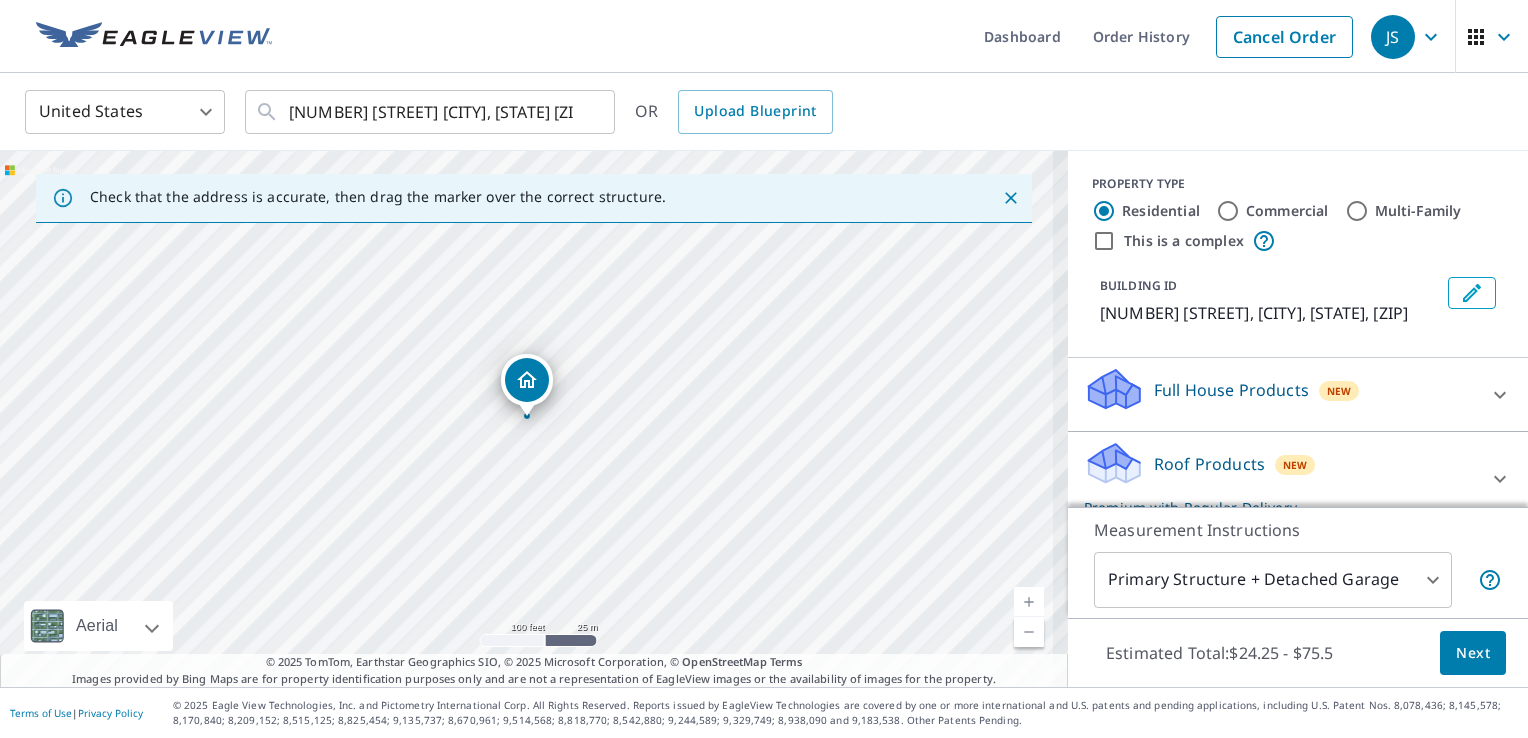 click at bounding box center [1029, 602] 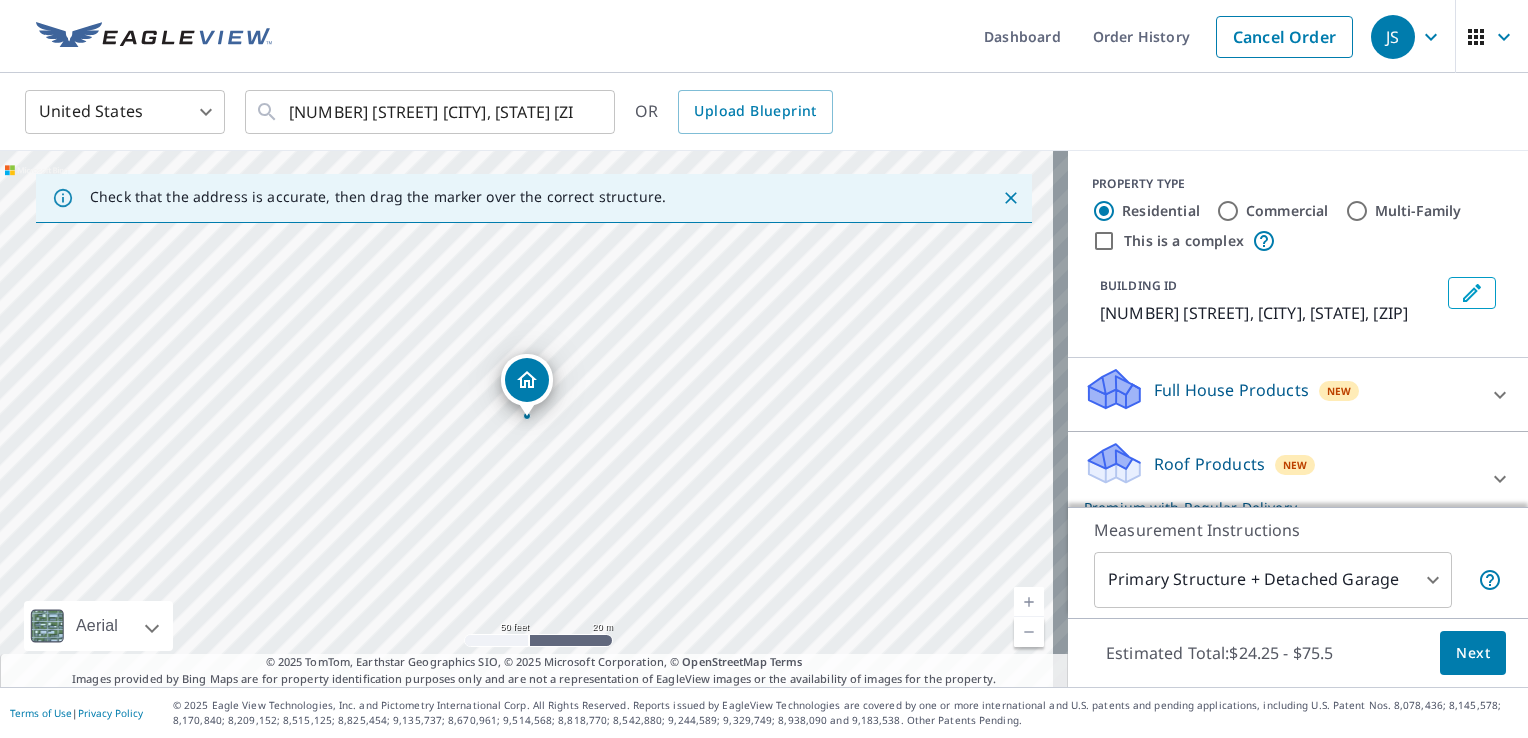 click at bounding box center (1029, 602) 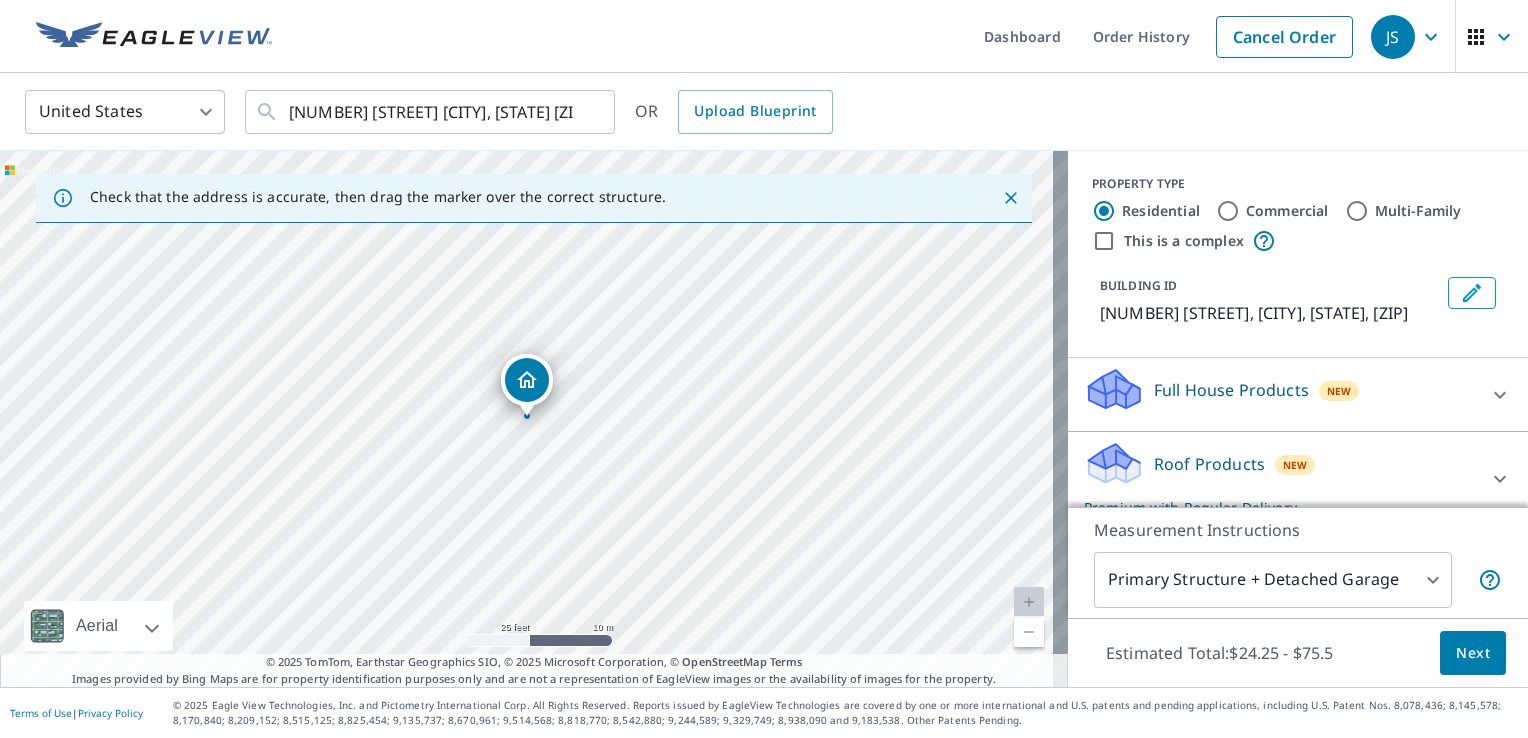 click at bounding box center [1029, 602] 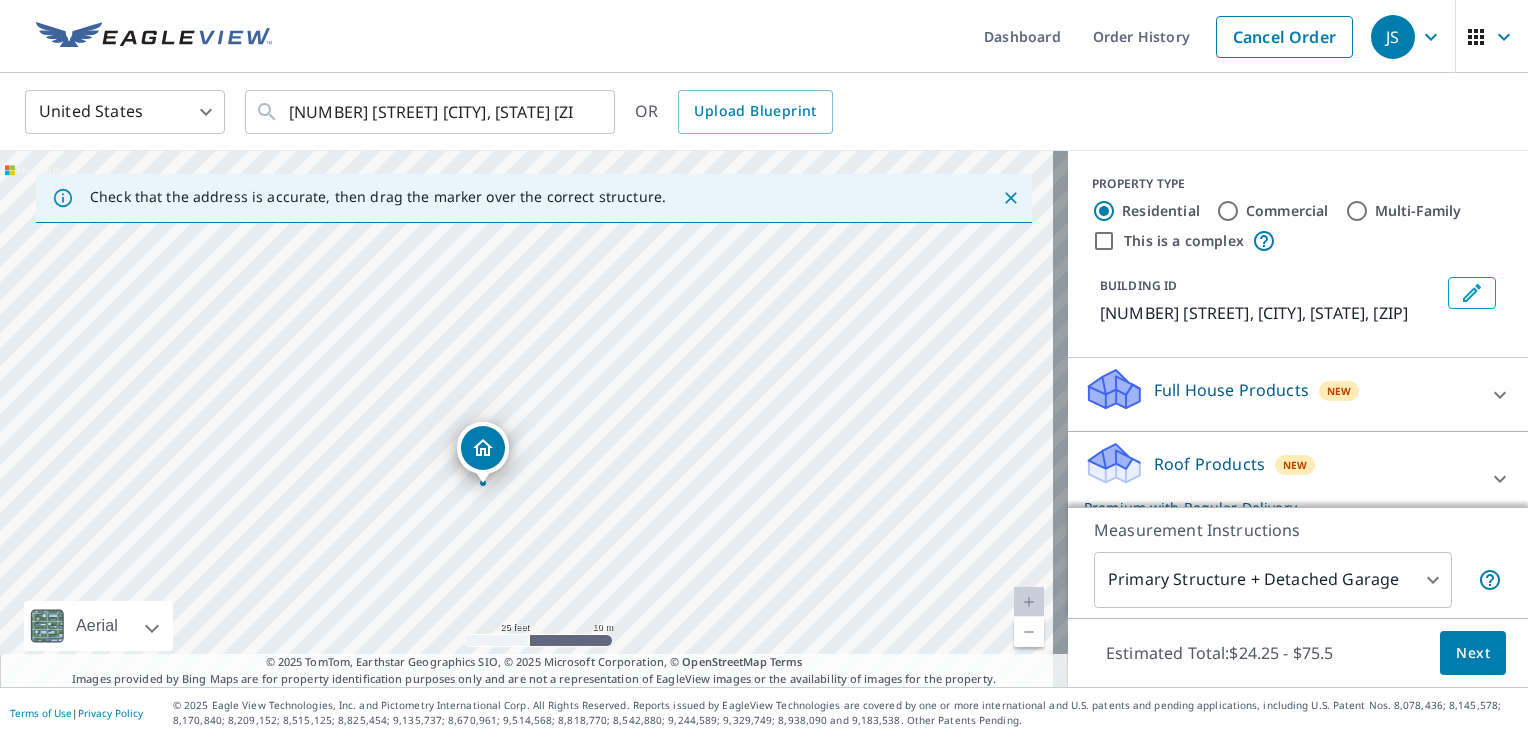 drag, startPoint x: 518, startPoint y: 385, endPoint x: 471, endPoint y: 449, distance: 79.40403 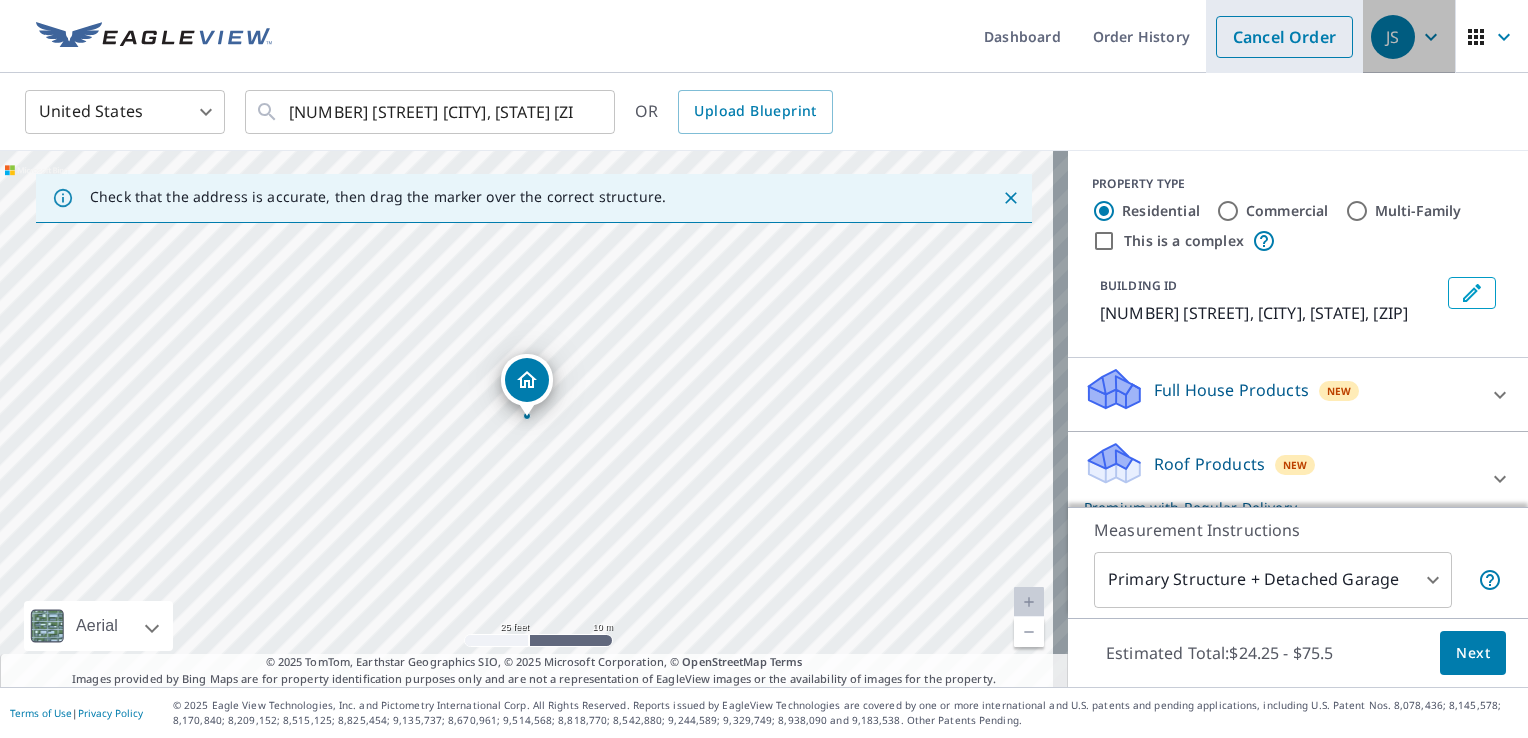 drag, startPoint x: 1365, startPoint y: 48, endPoint x: 1304, endPoint y: 54, distance: 61.294373 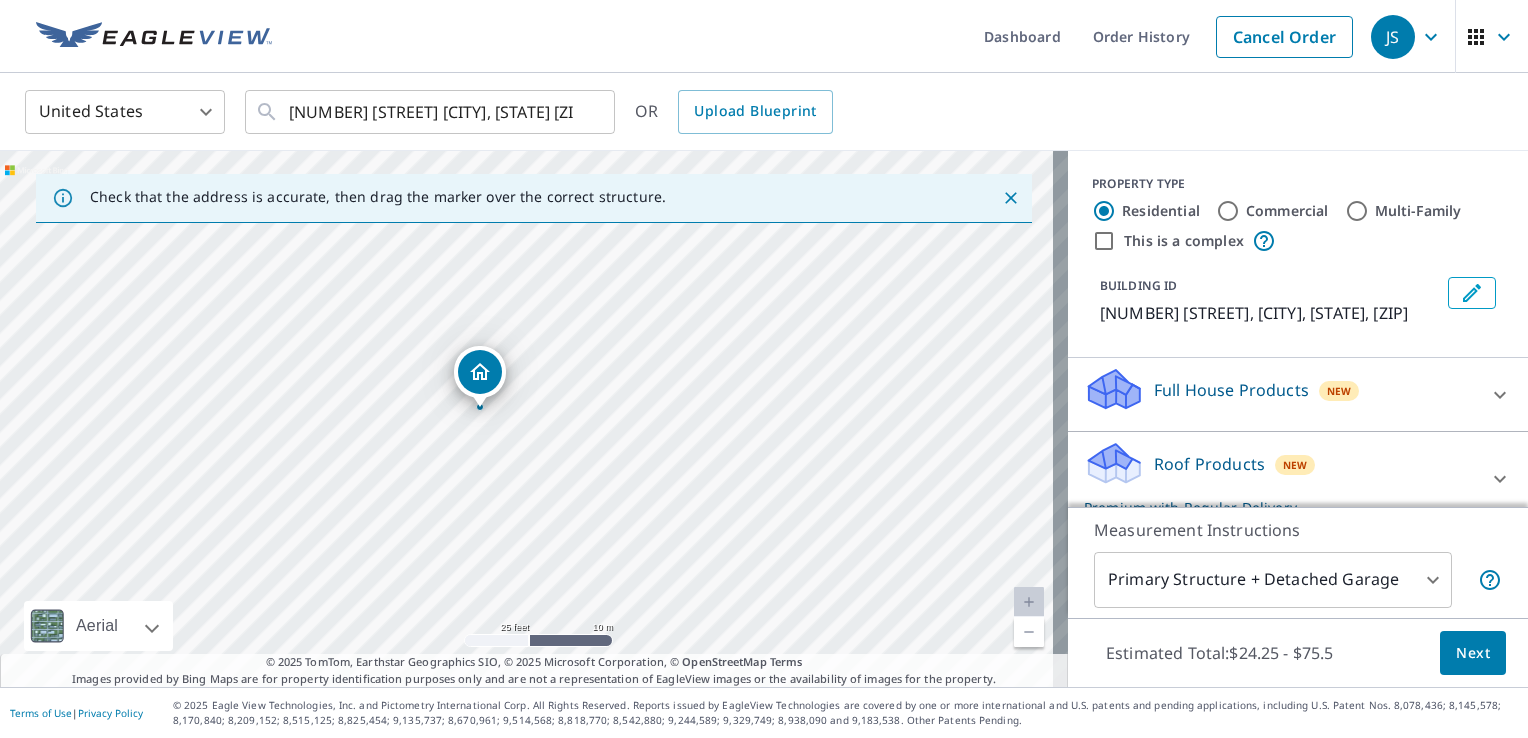 drag, startPoint x: 524, startPoint y: 377, endPoint x: 477, endPoint y: 368, distance: 47.853943 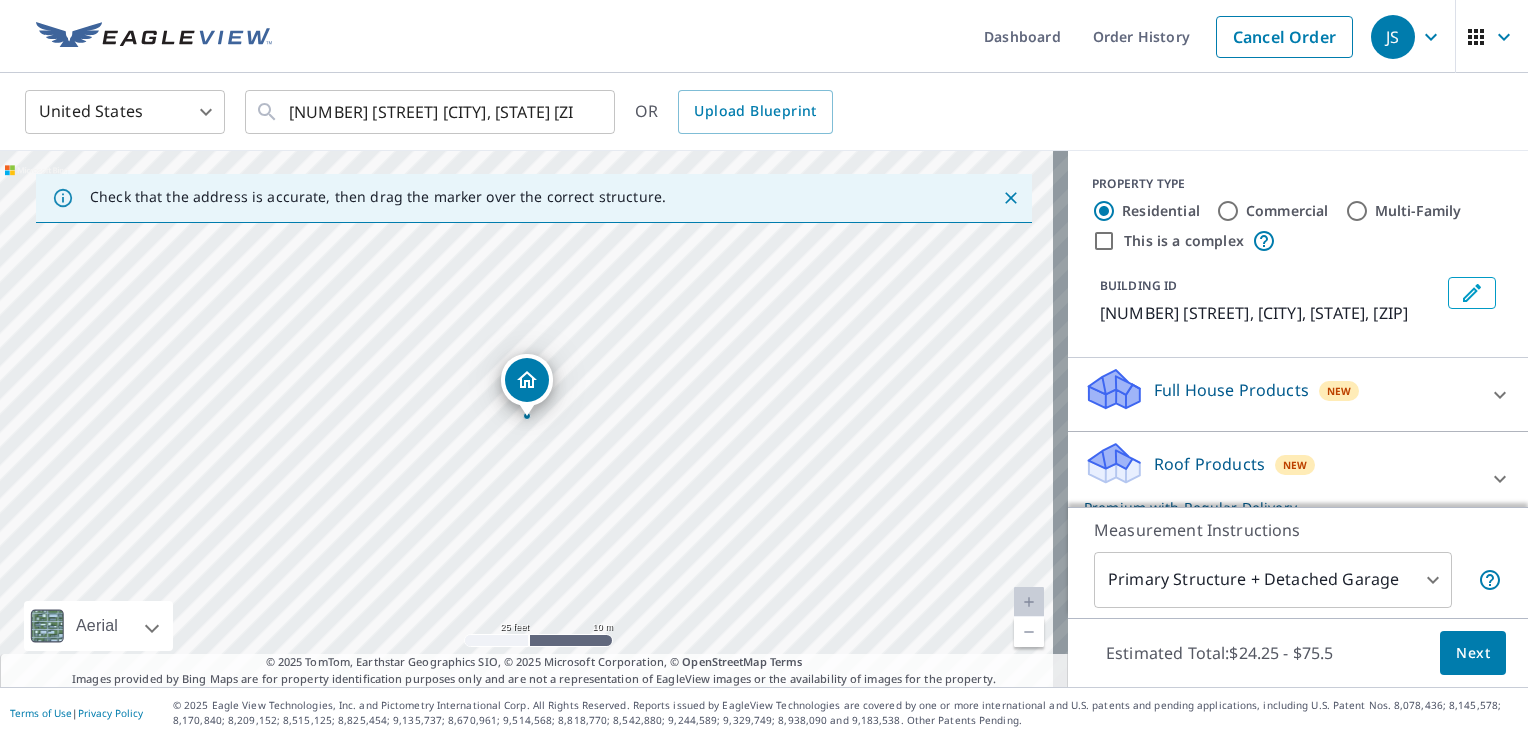 click on "Roof Products" at bounding box center (1209, 464) 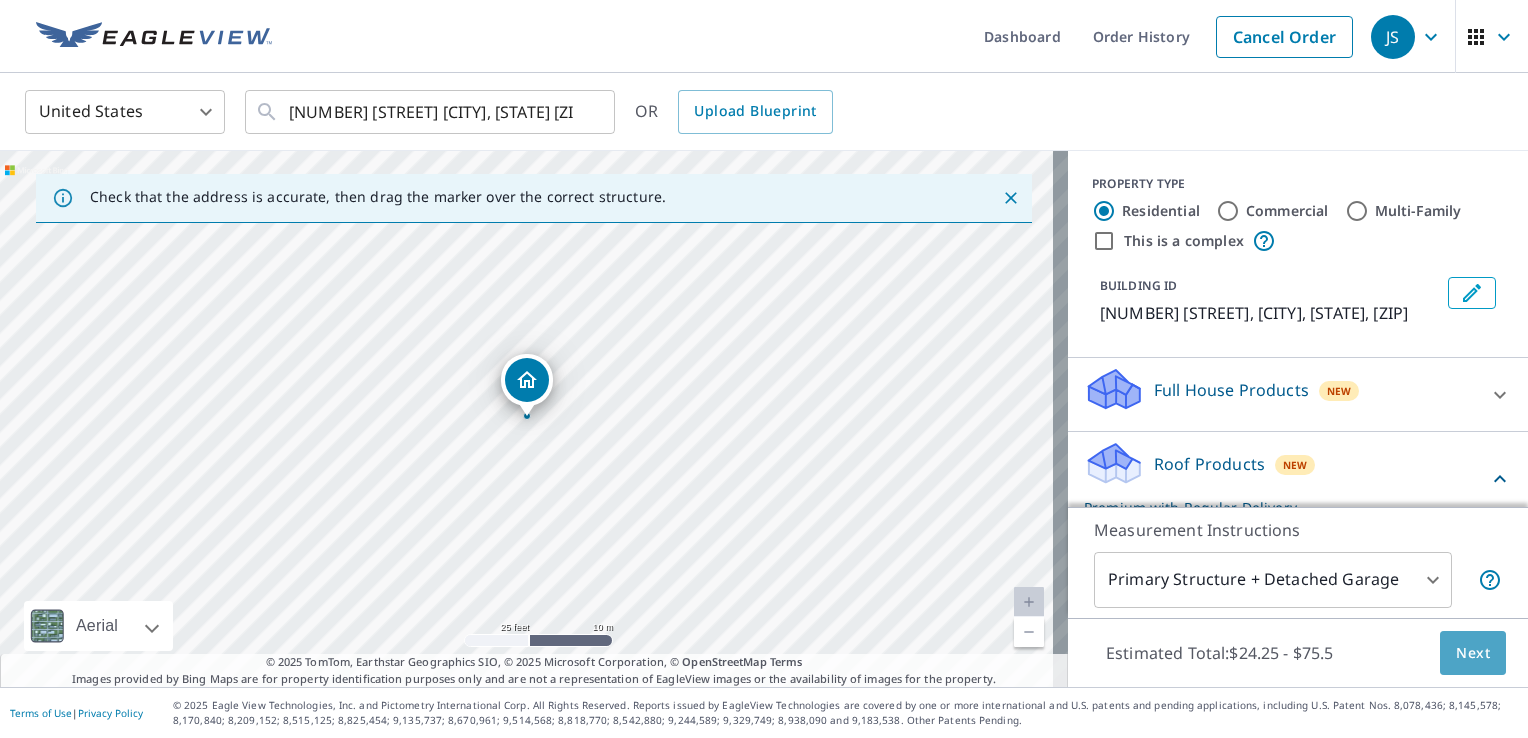 click on "Next" at bounding box center [1473, 653] 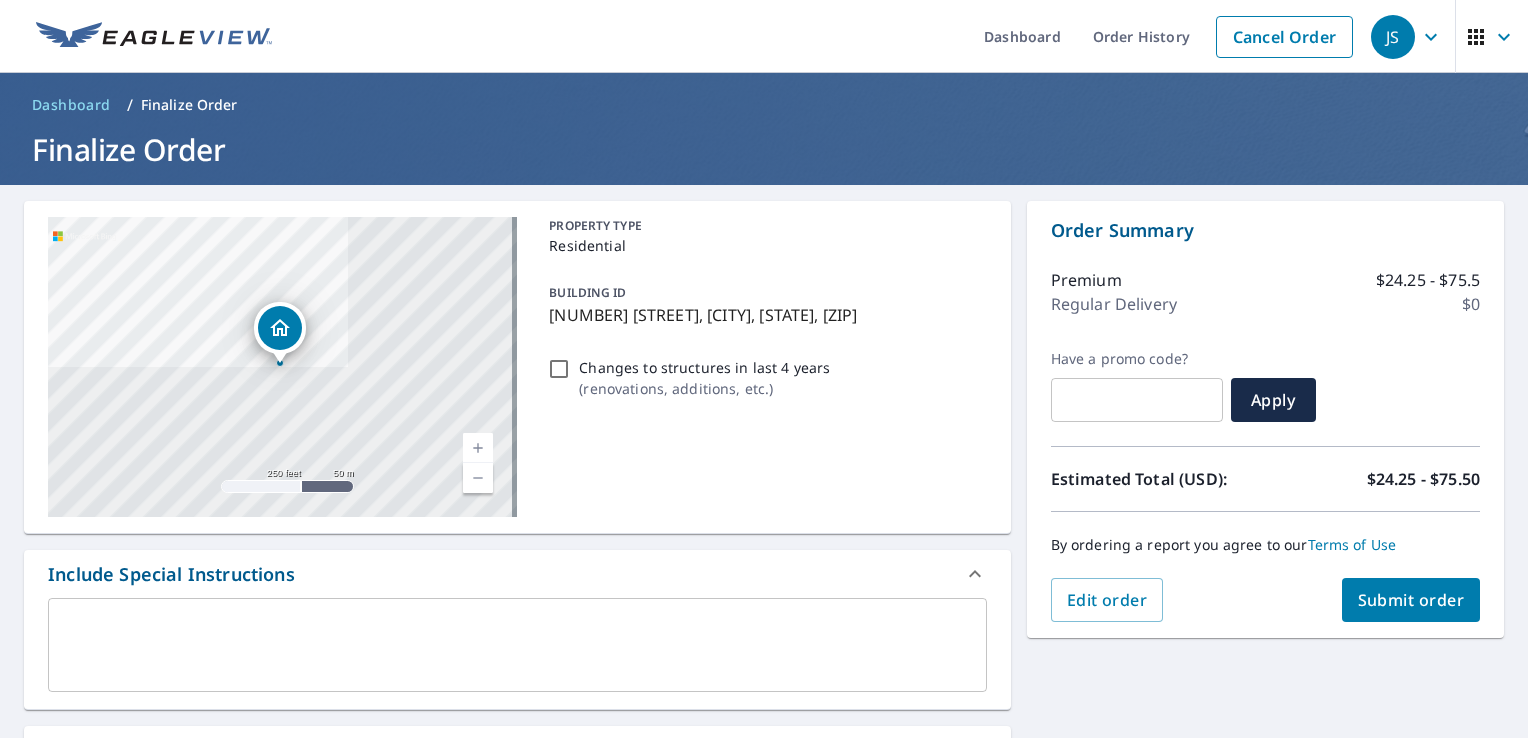 click on "Submit order" at bounding box center [1411, 600] 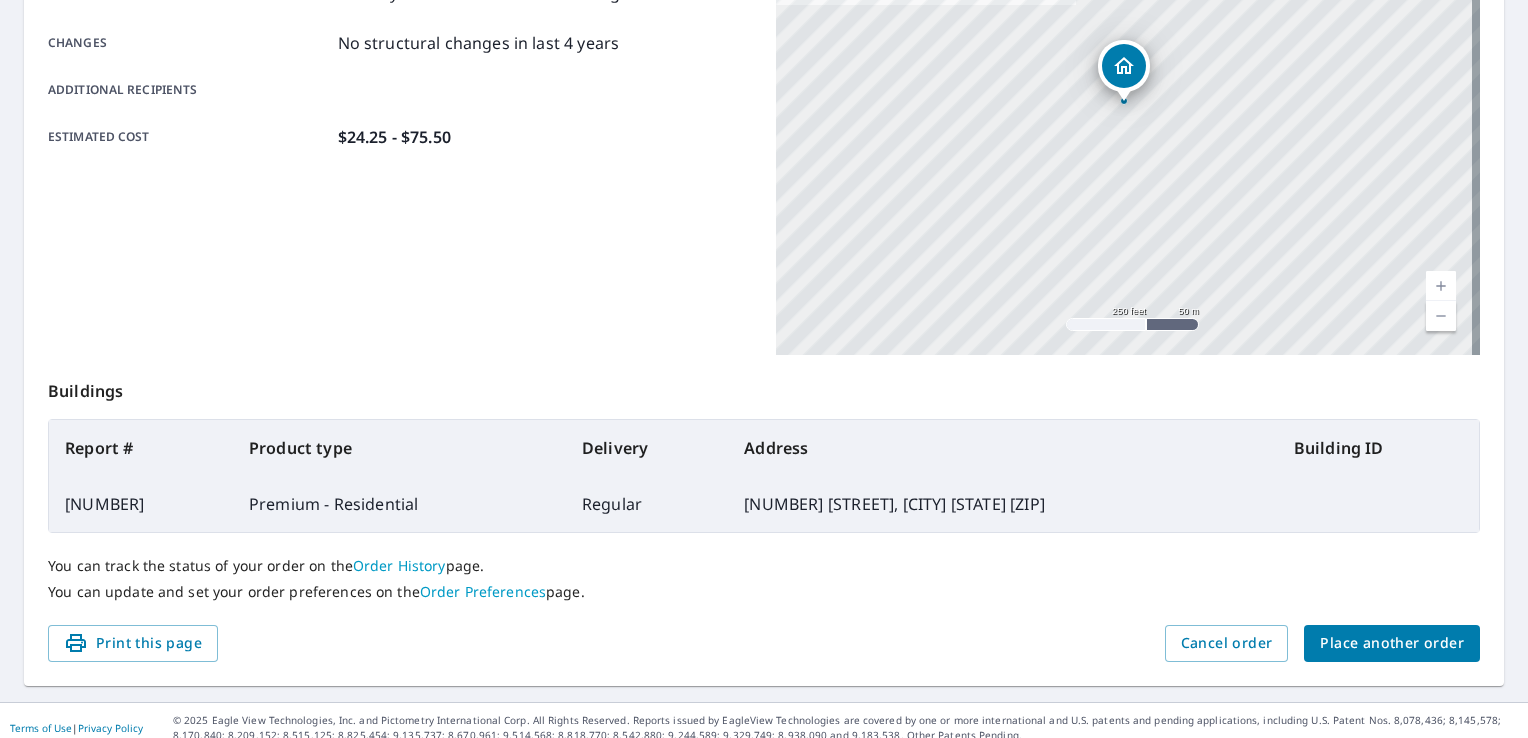 scroll, scrollTop: 437, scrollLeft: 0, axis: vertical 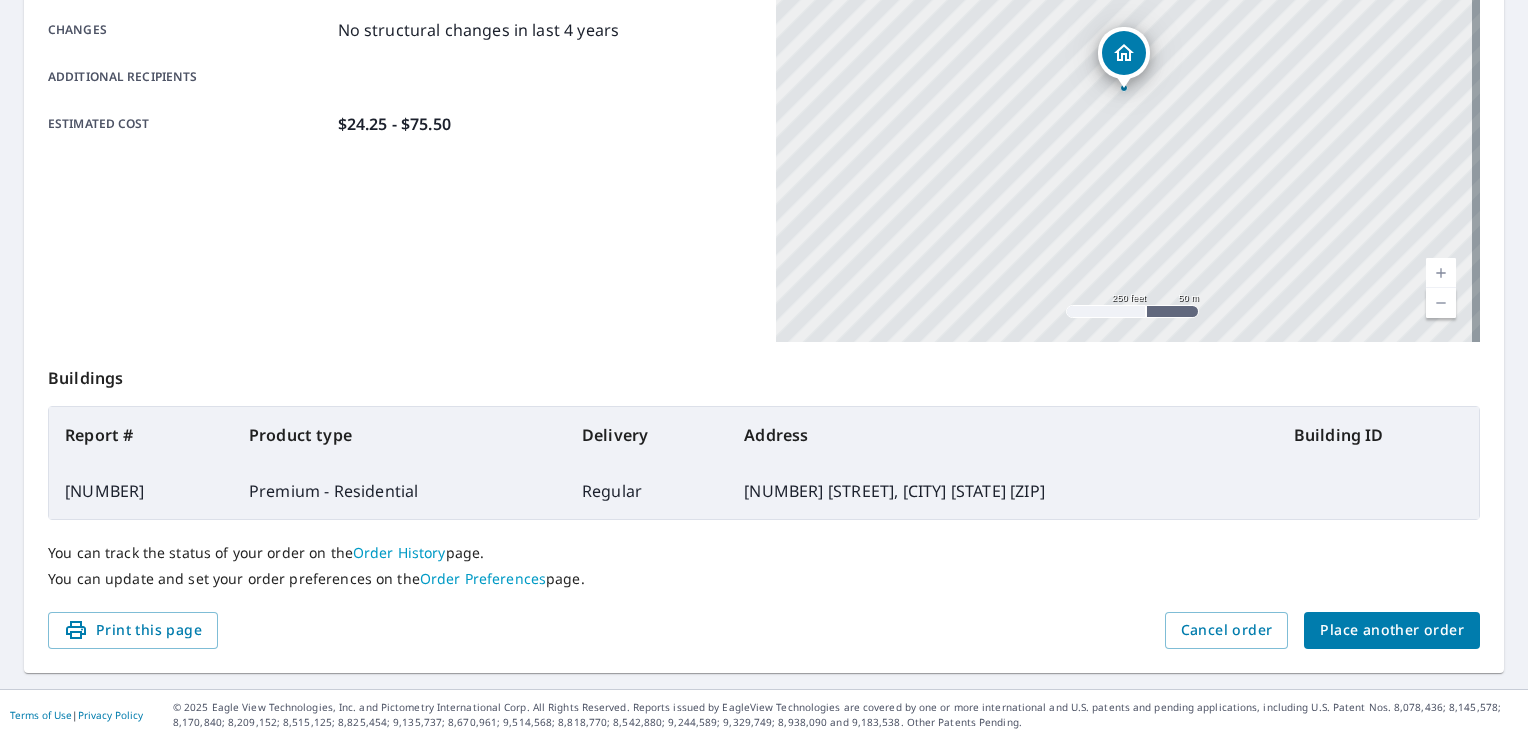 click on "[CITY] [ZIP]" at bounding box center [764, 714] 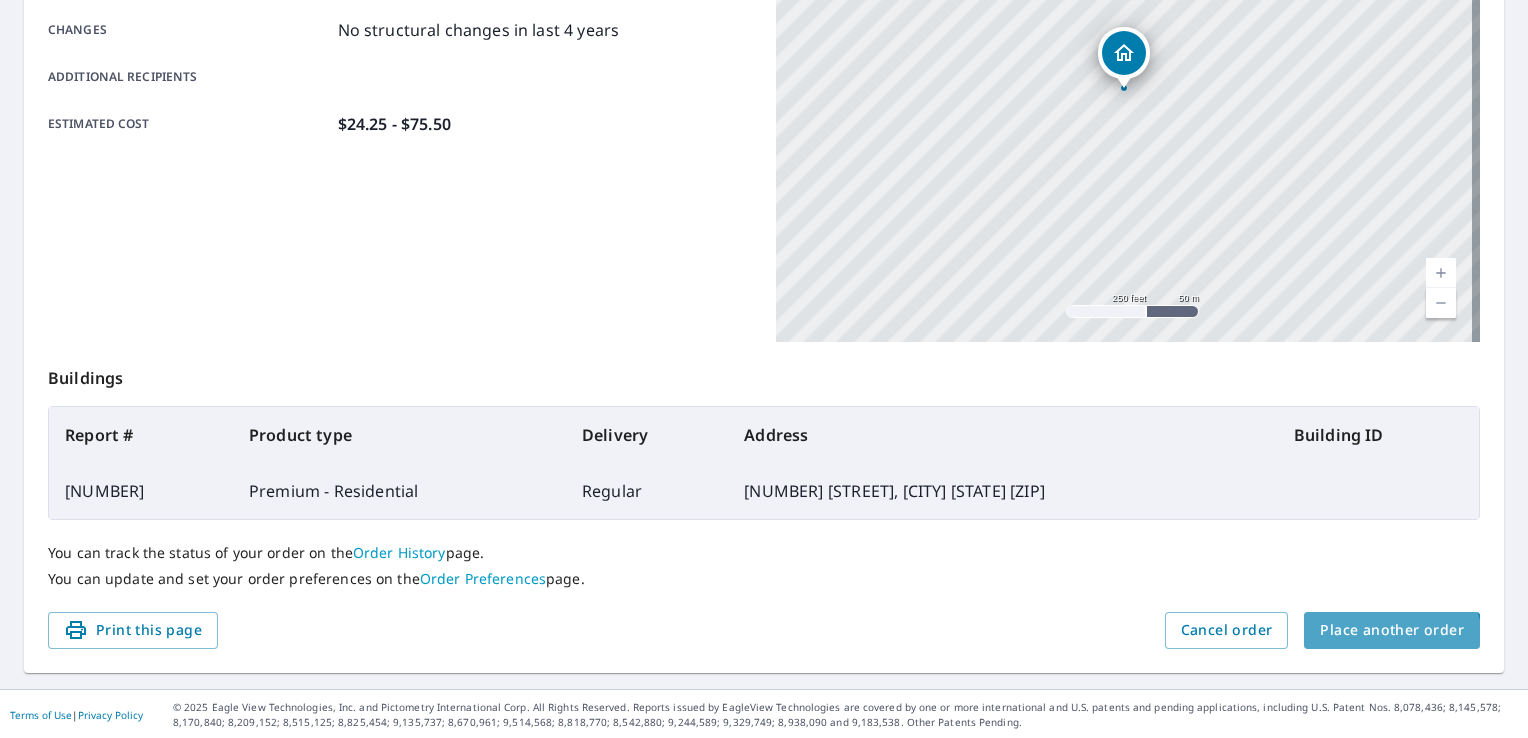 click on "Place another order" at bounding box center [1392, 630] 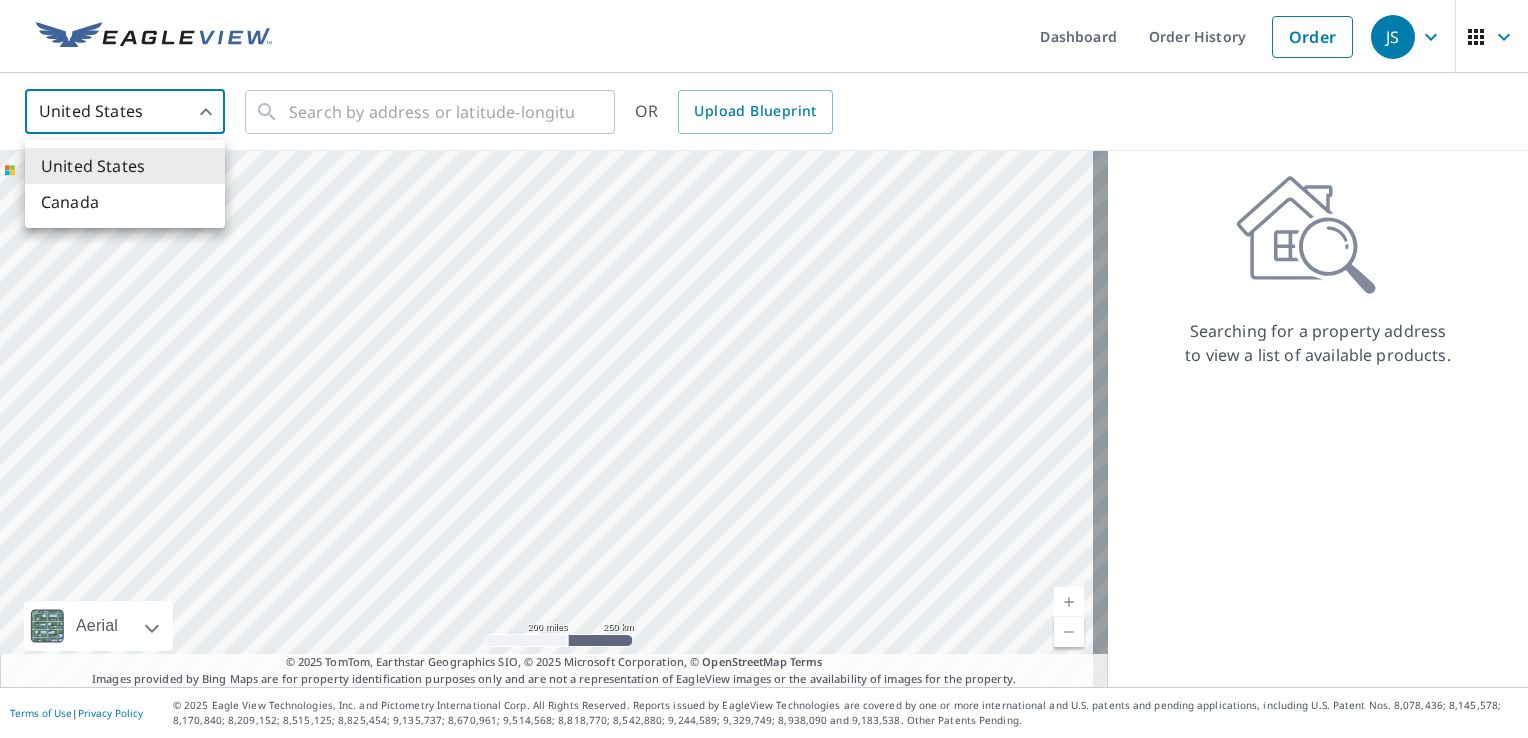 click on "[CITY] [ZIP]" at bounding box center (764, 369) 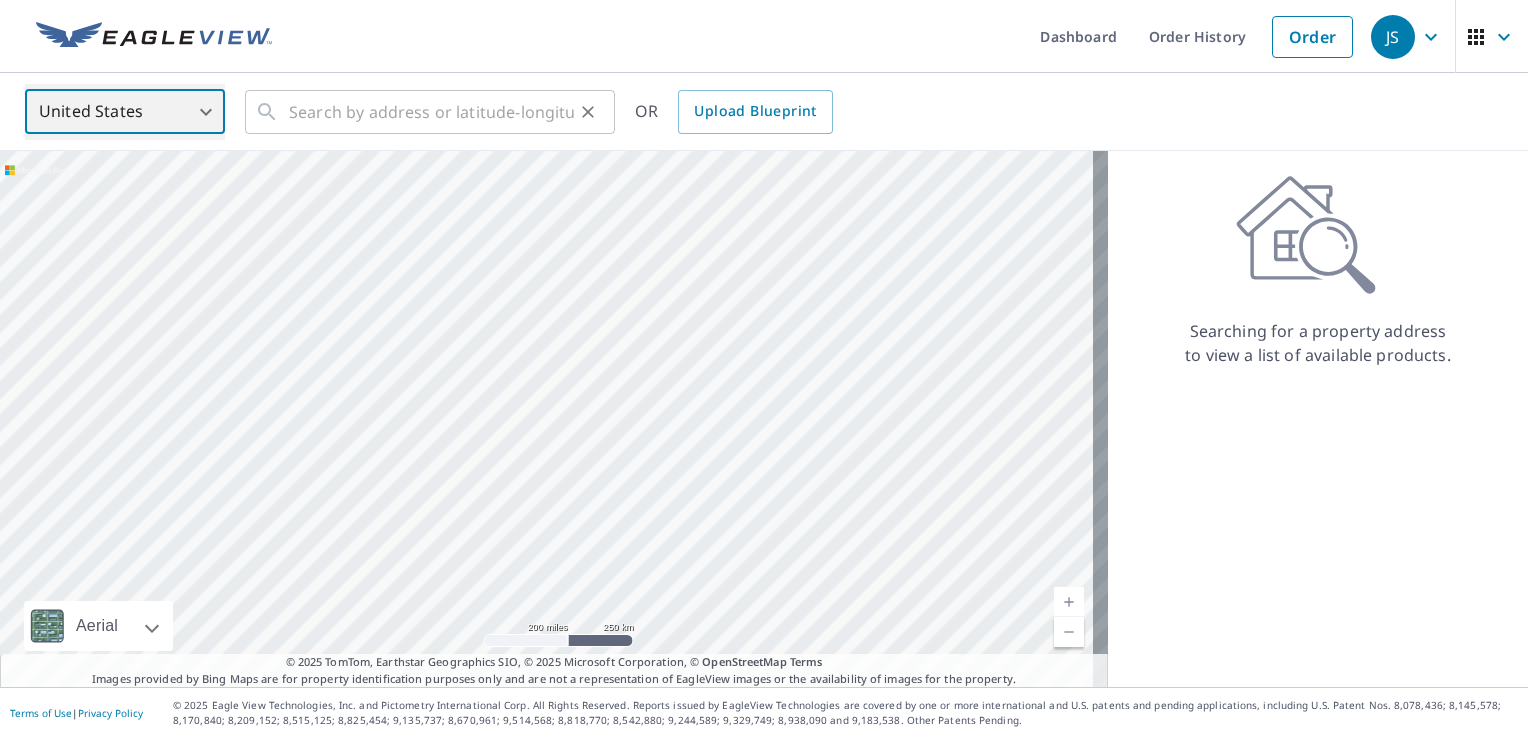 click on "​" at bounding box center (430, 112) 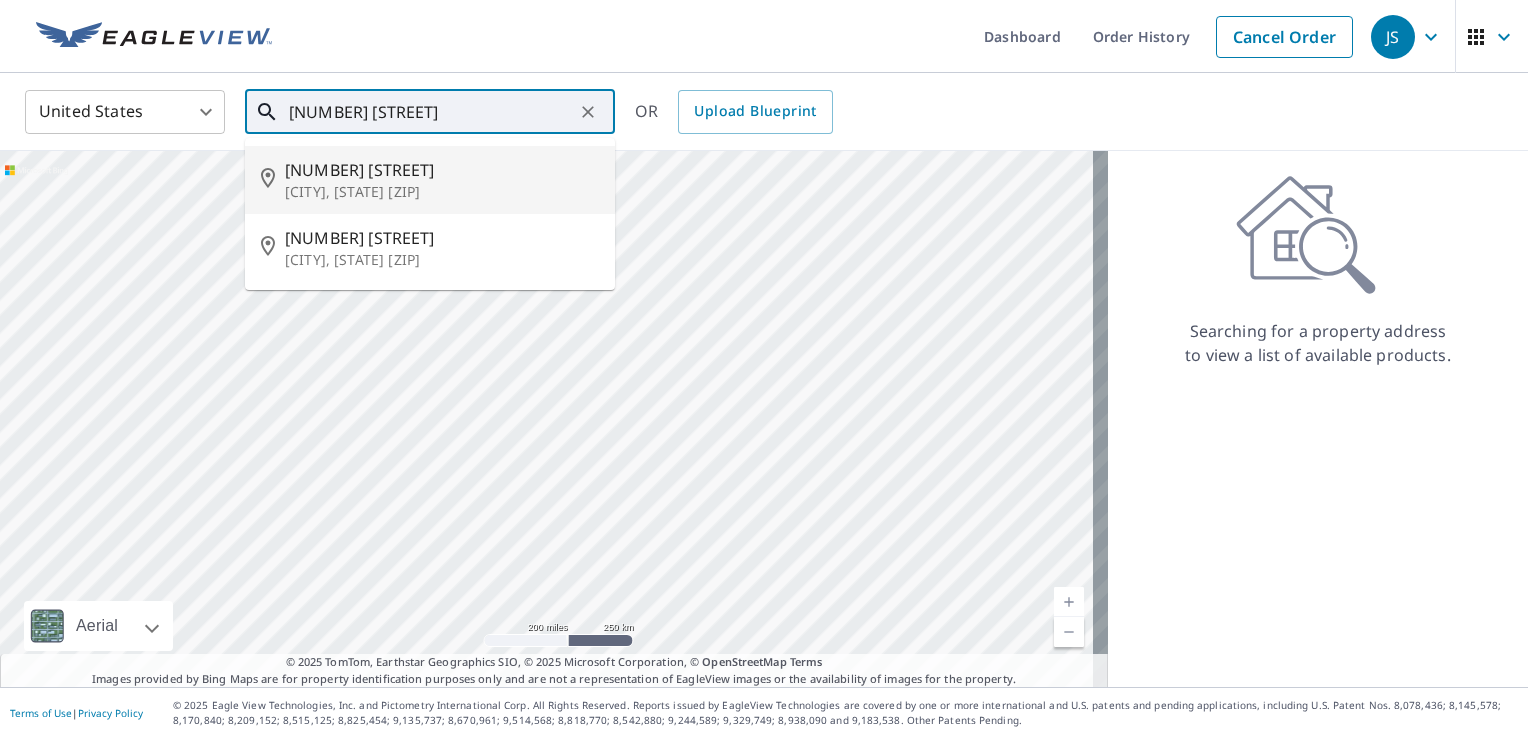 click on "[CITY], [STATE] [ZIP]" at bounding box center (442, 192) 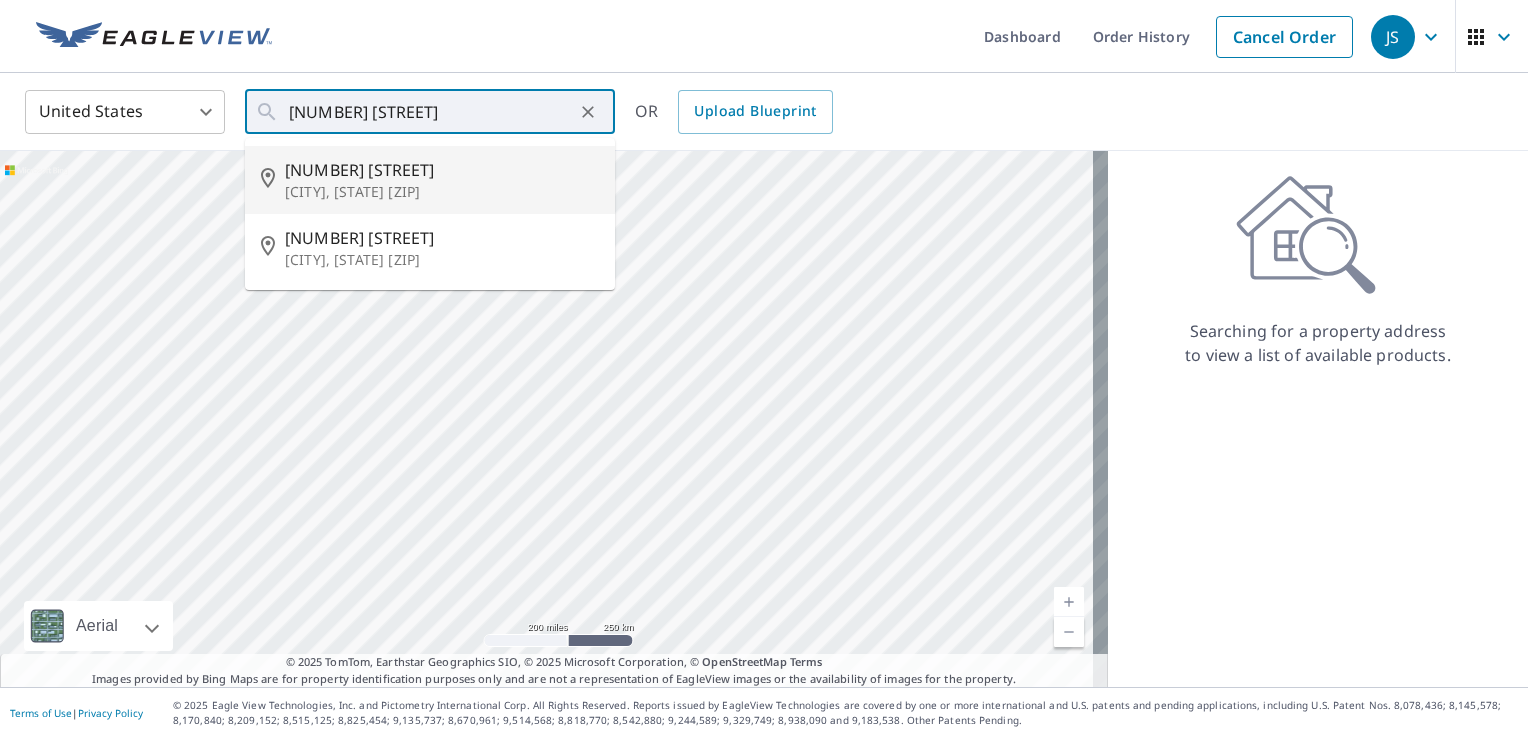 type on "[NUMBER] [STREET] [CITY], [STATE] [ZIP]" 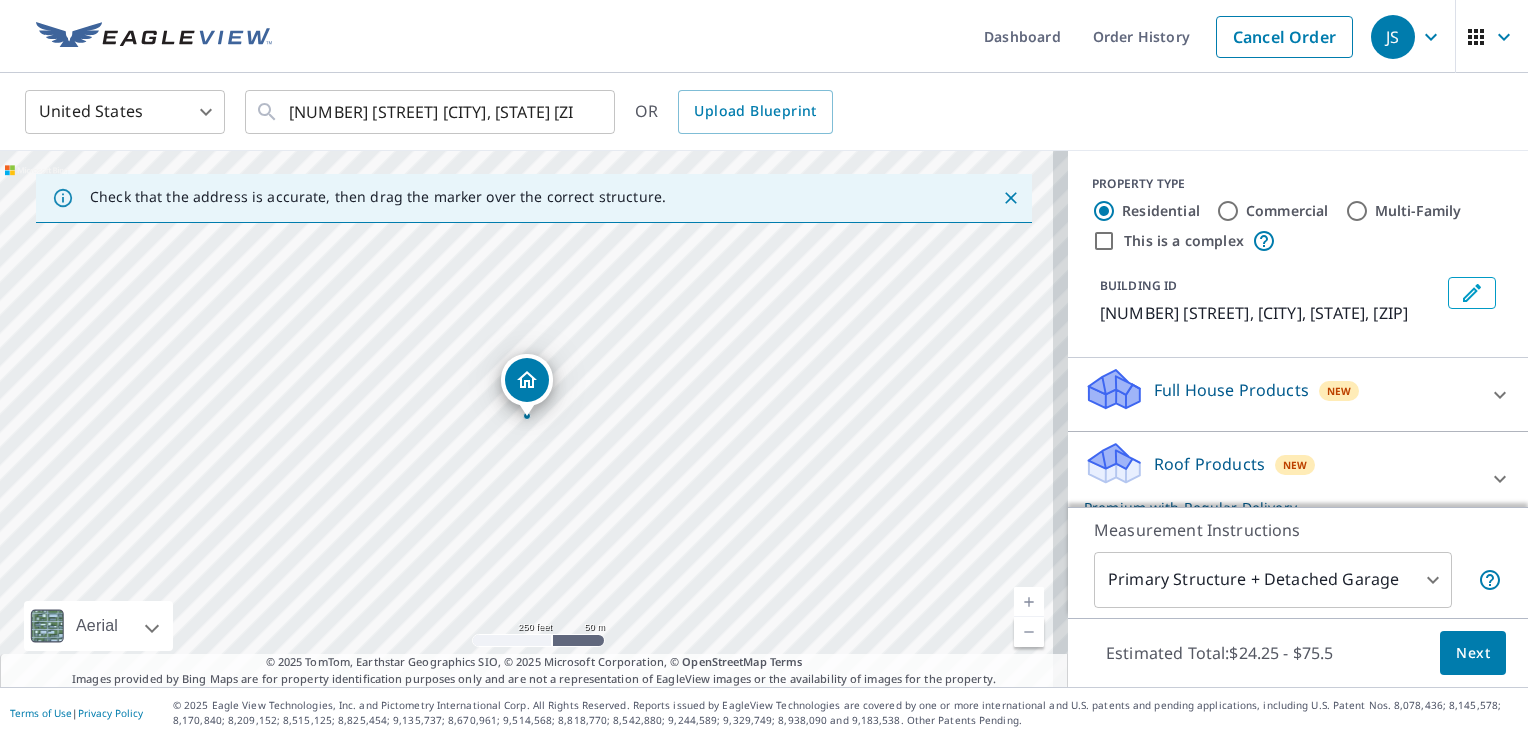 click at bounding box center [1029, 602] 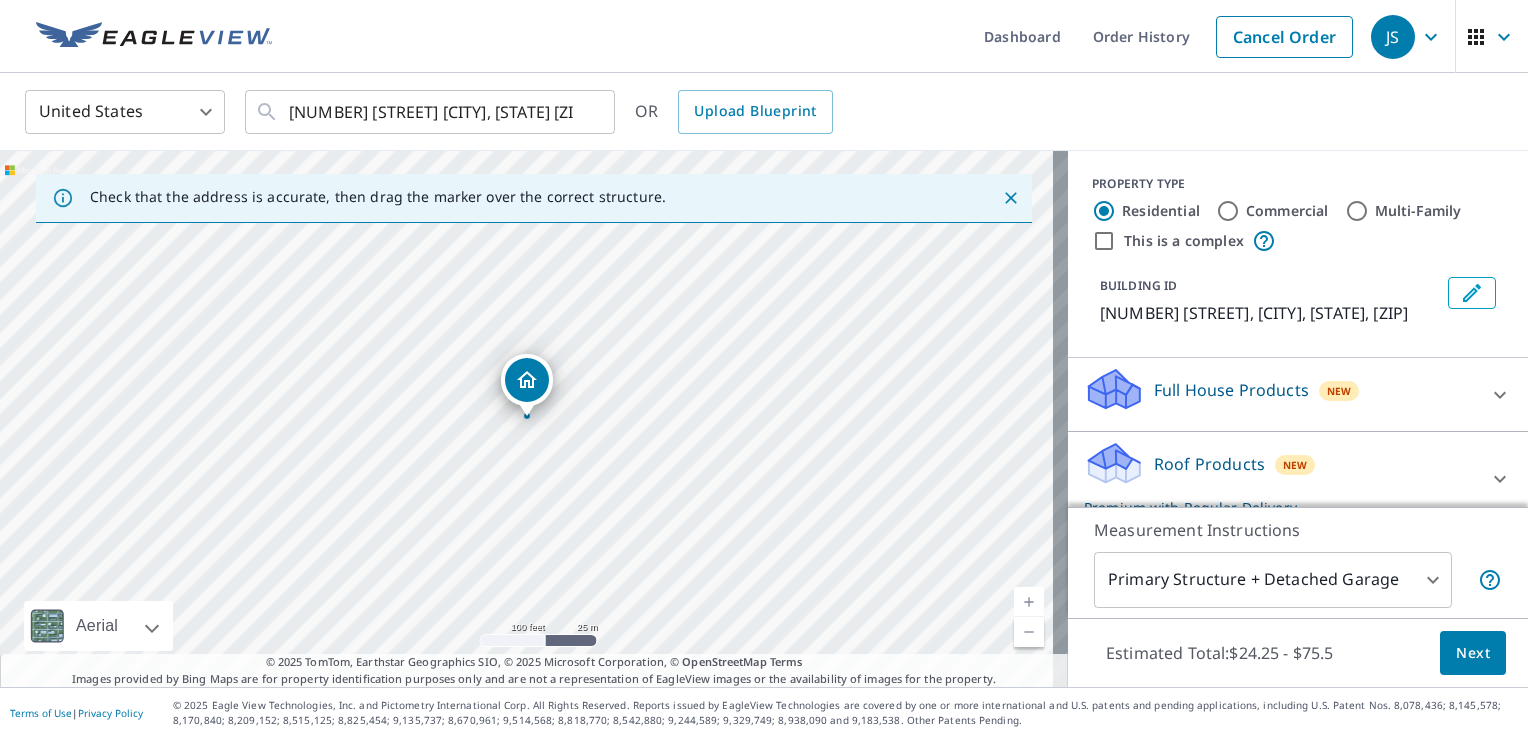 click at bounding box center [1029, 602] 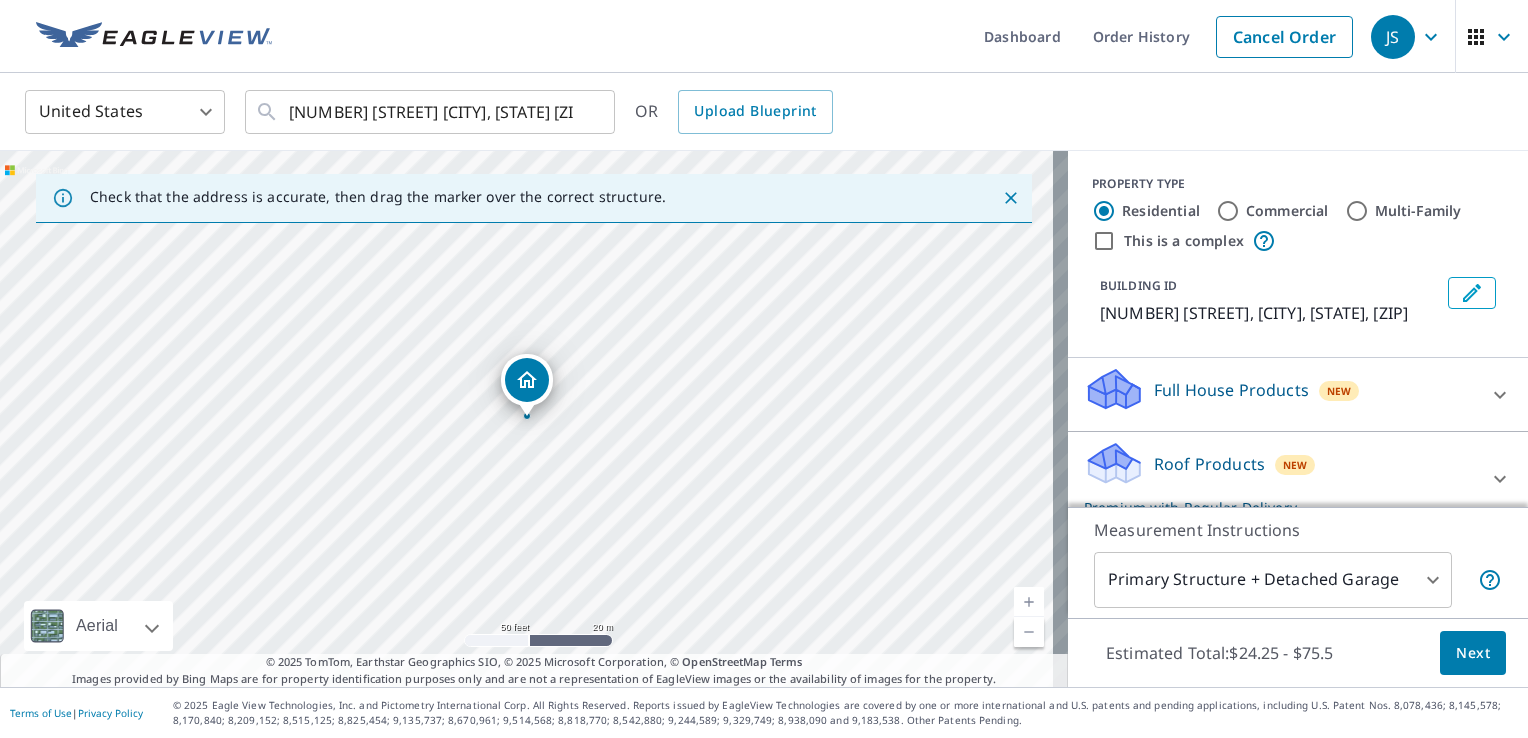click at bounding box center (1029, 602) 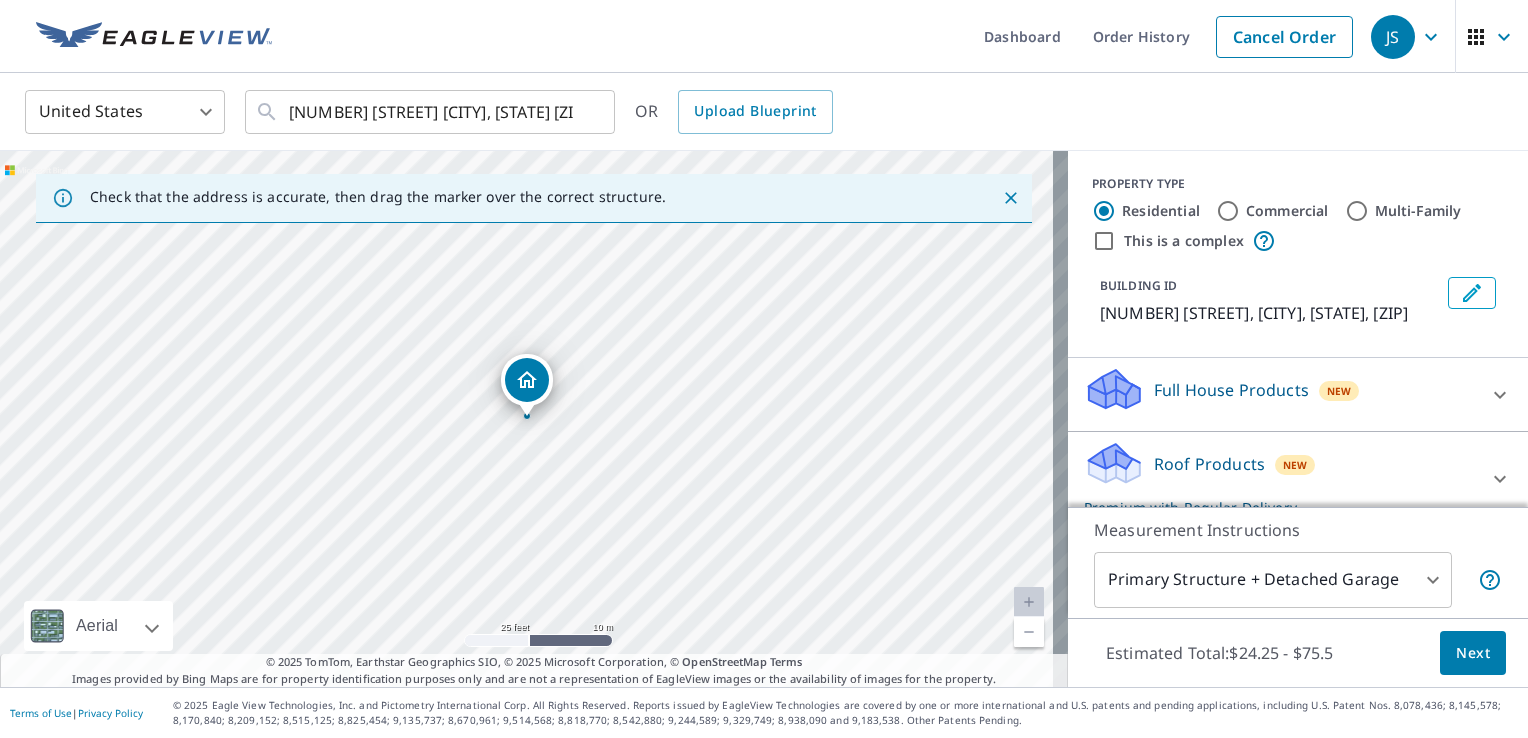 click on "[NUMBER] [STREET] [CITY], [STATE] [ZIP]" at bounding box center [534, 419] 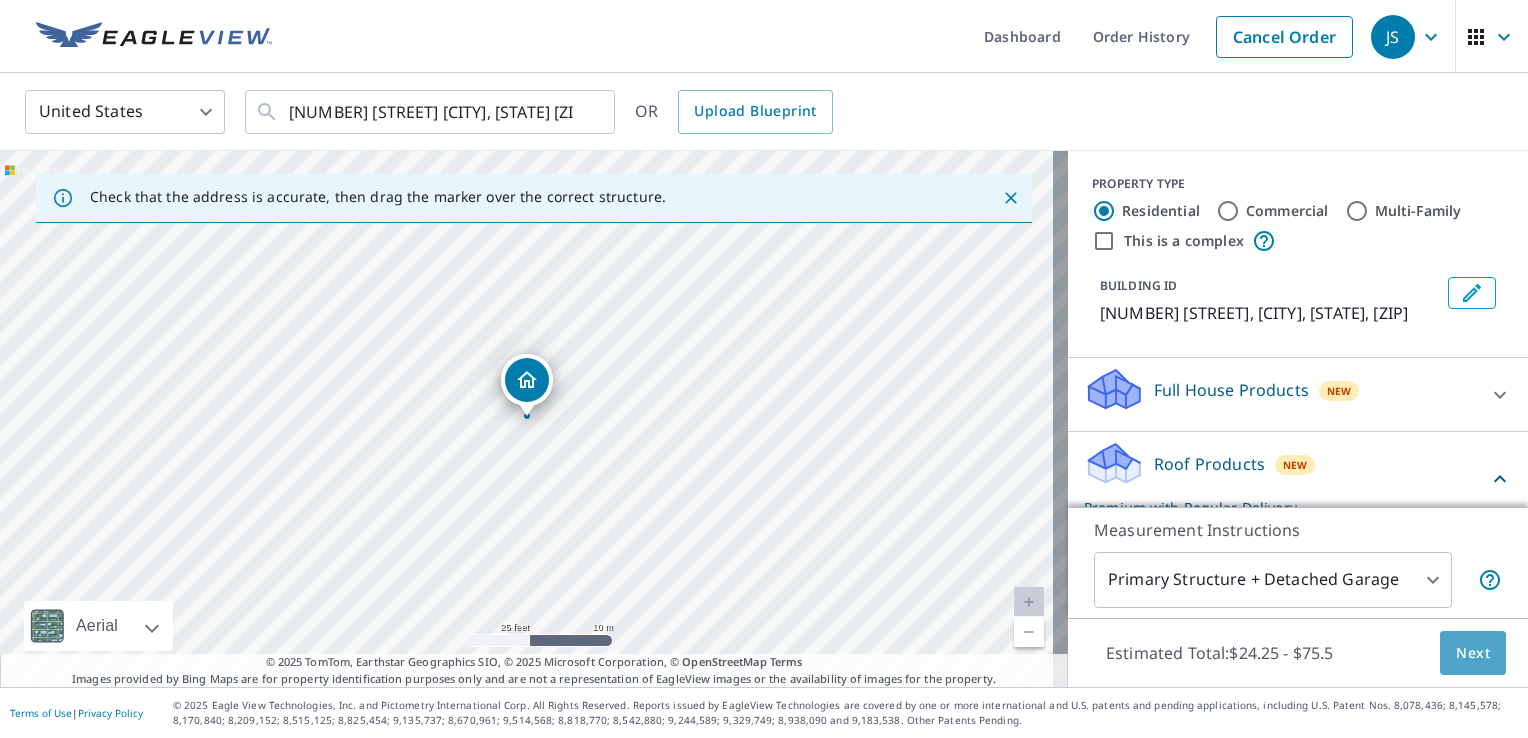 click on "Next" at bounding box center [1473, 653] 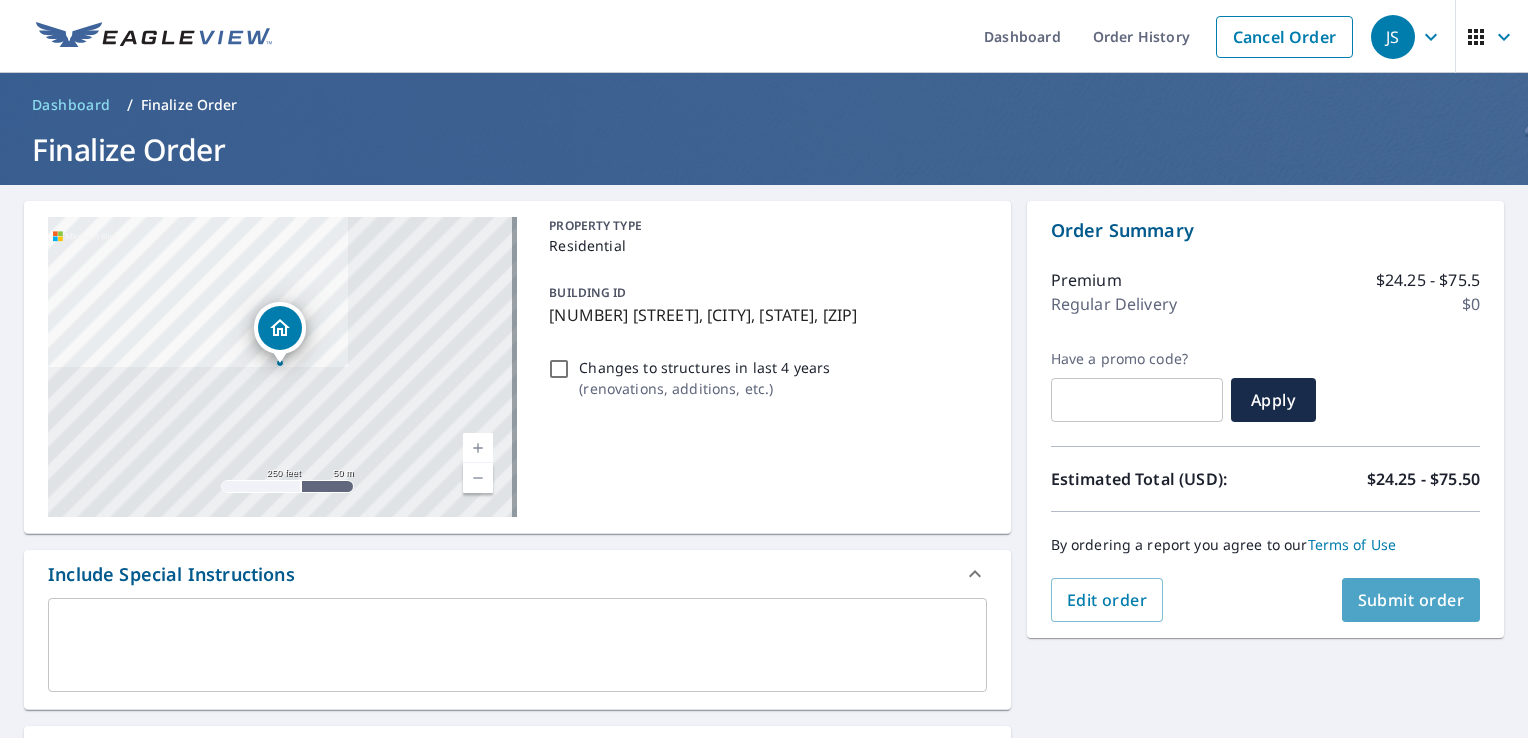 click on "Submit order" at bounding box center (1411, 600) 